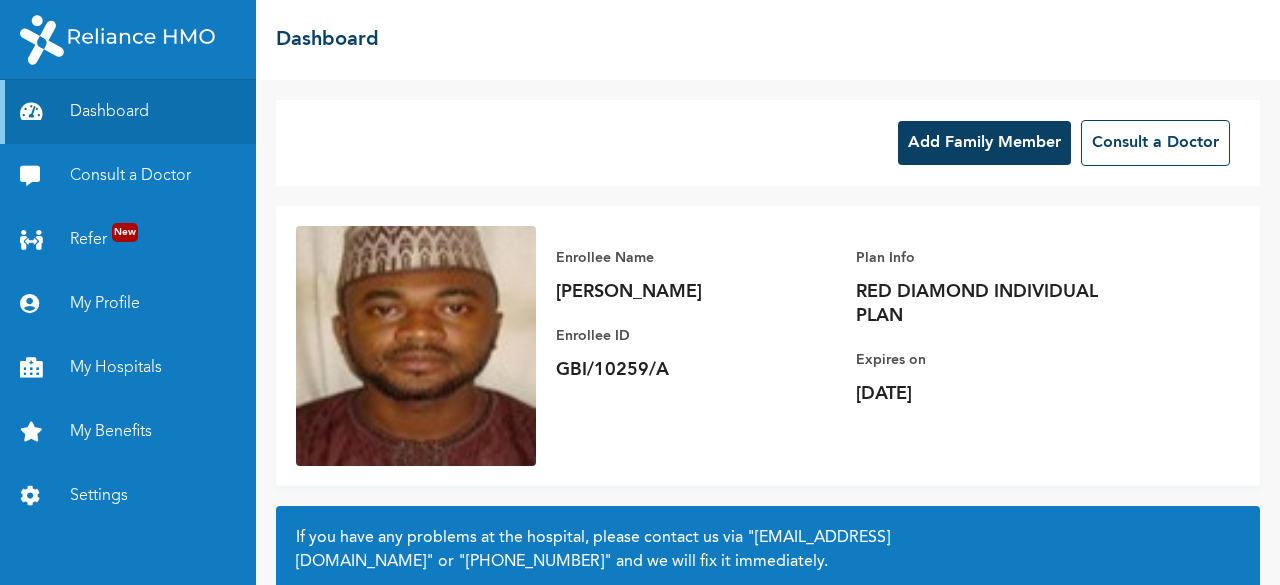 scroll, scrollTop: 0, scrollLeft: 0, axis: both 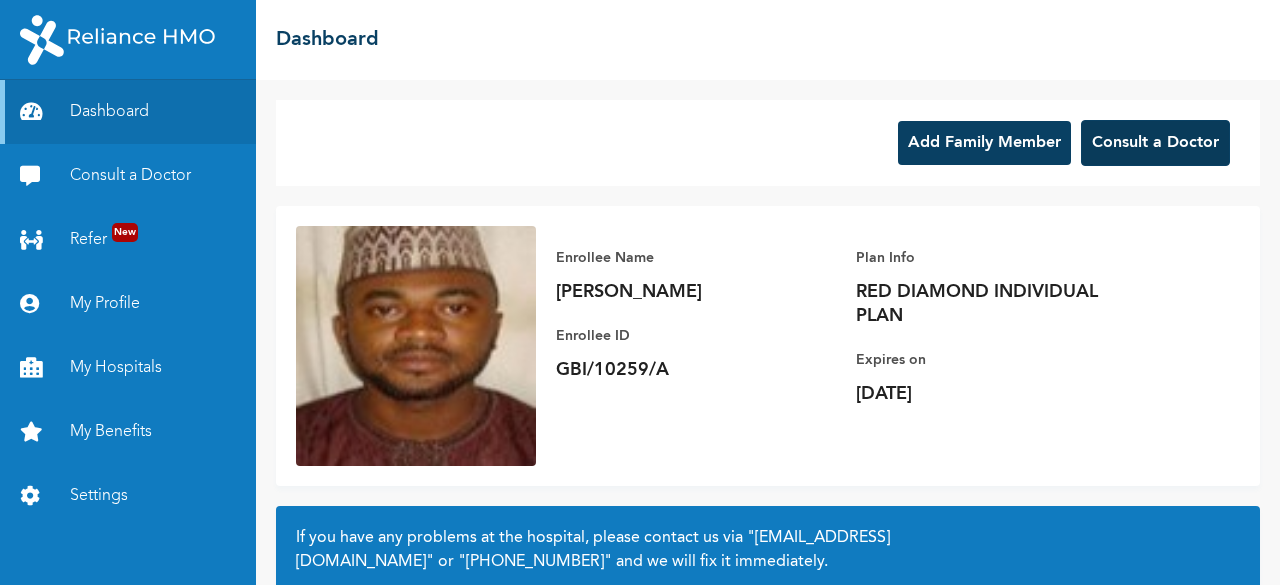 click on "Consult a Doctor" at bounding box center (1155, 143) 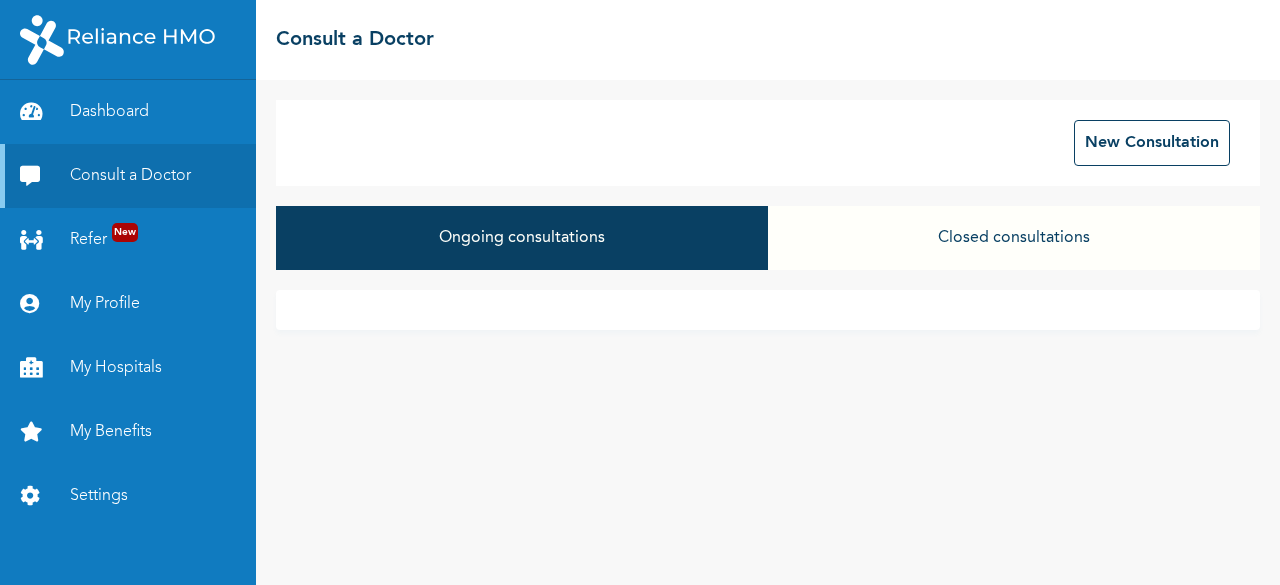 scroll, scrollTop: 0, scrollLeft: 0, axis: both 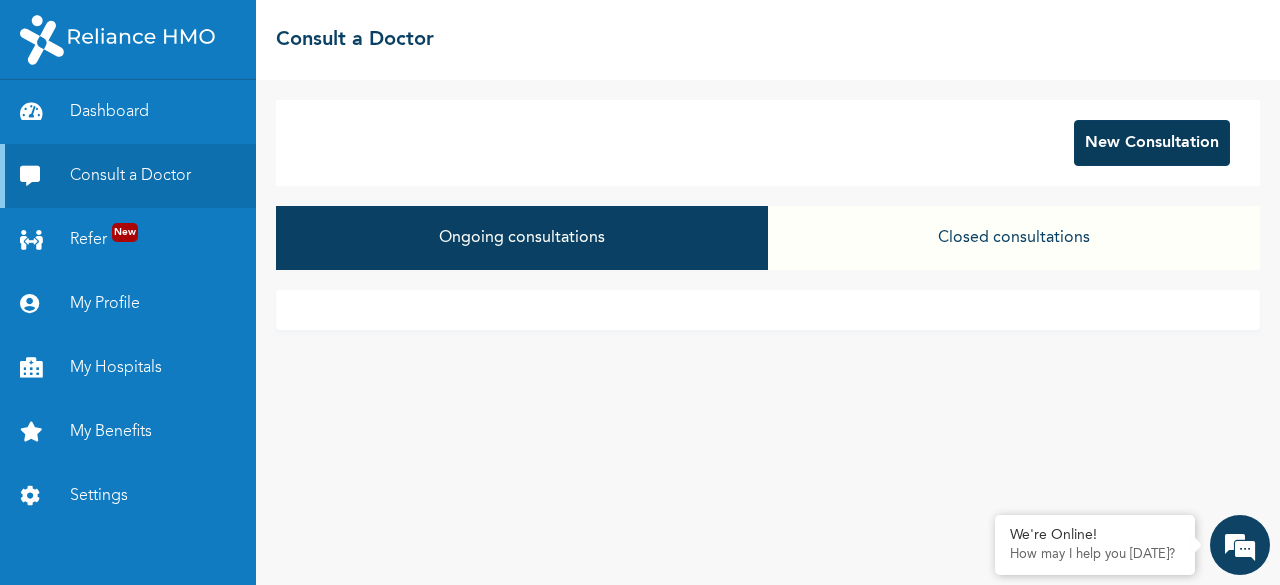 click on "New Consultation" at bounding box center (1152, 143) 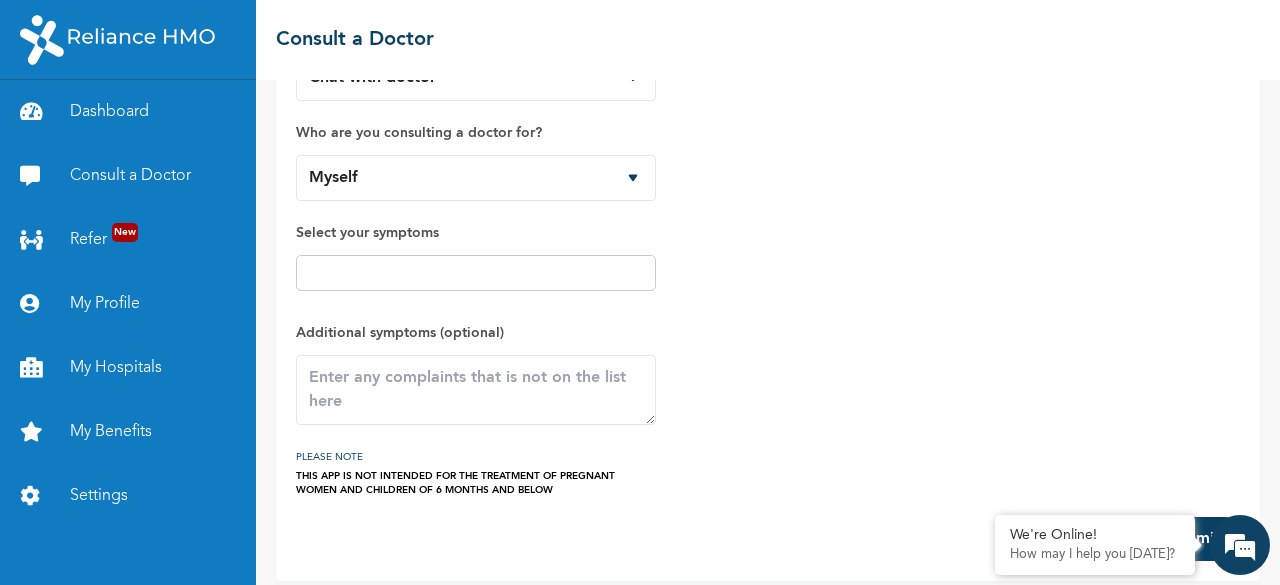 scroll, scrollTop: 132, scrollLeft: 0, axis: vertical 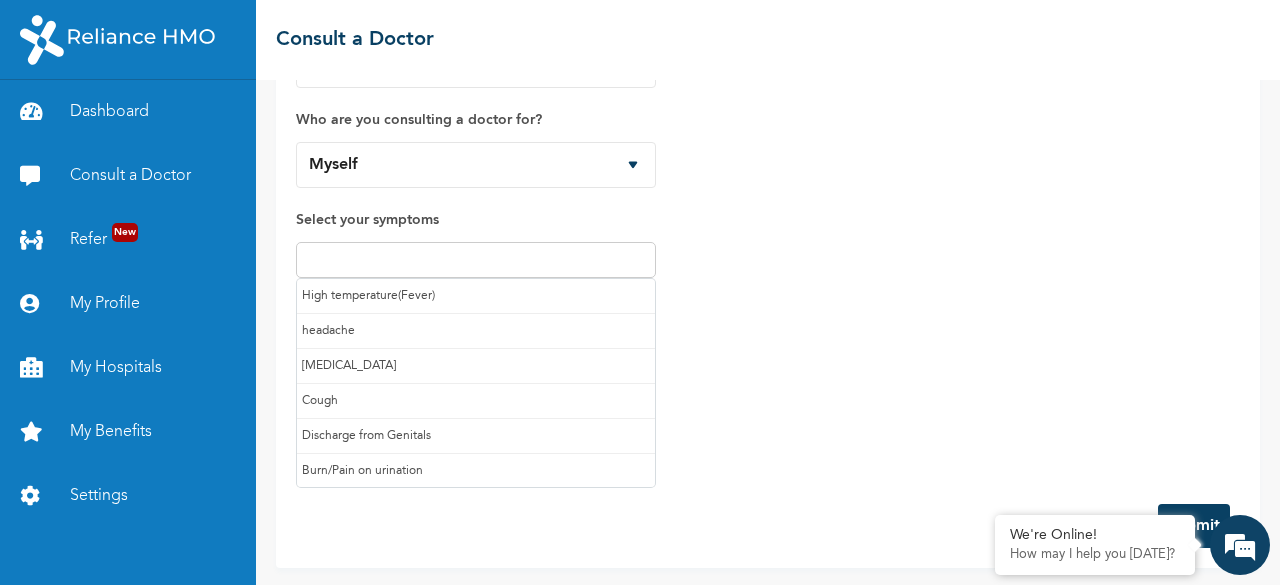 click at bounding box center (476, 260) 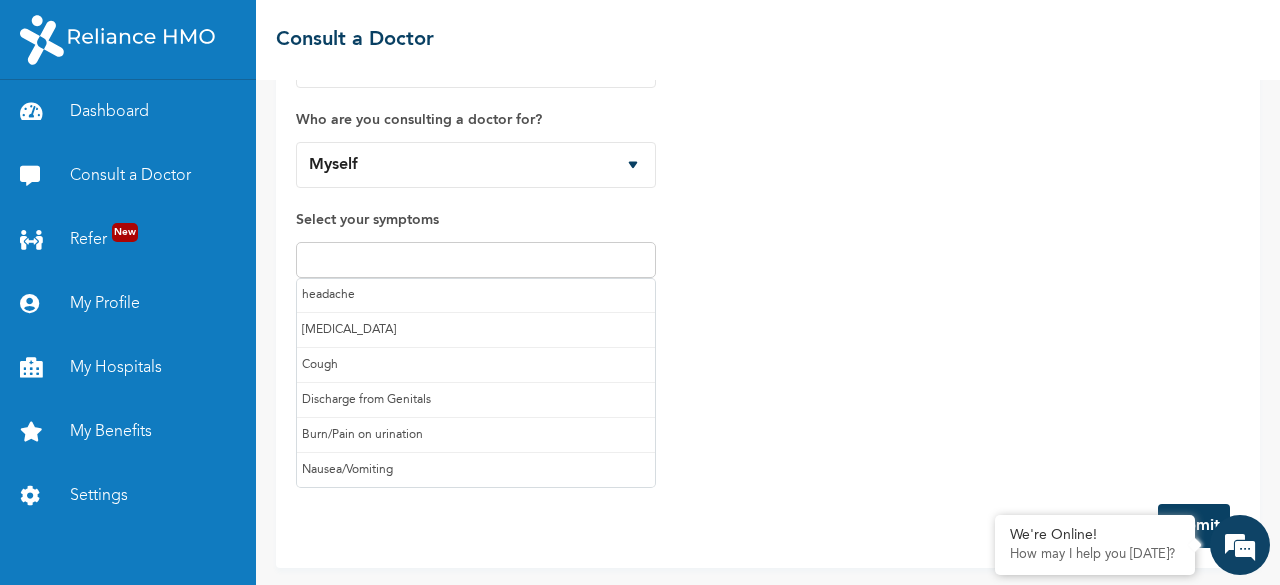 scroll, scrollTop: 0, scrollLeft: 0, axis: both 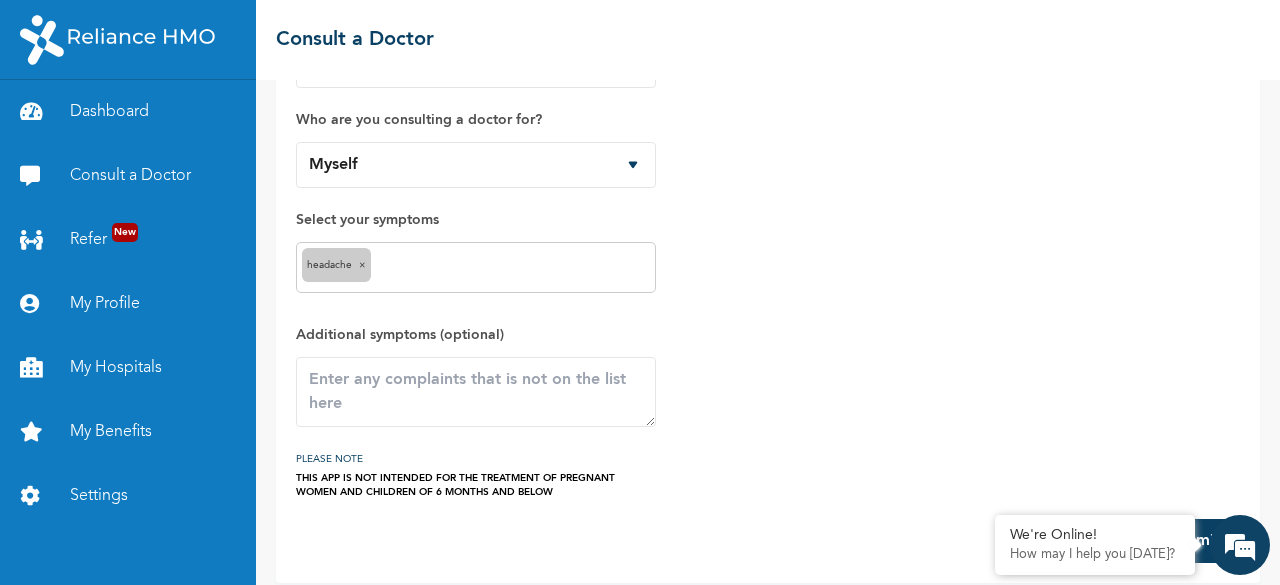 drag, startPoint x: 454, startPoint y: 261, endPoint x: 403, endPoint y: 287, distance: 57.245087 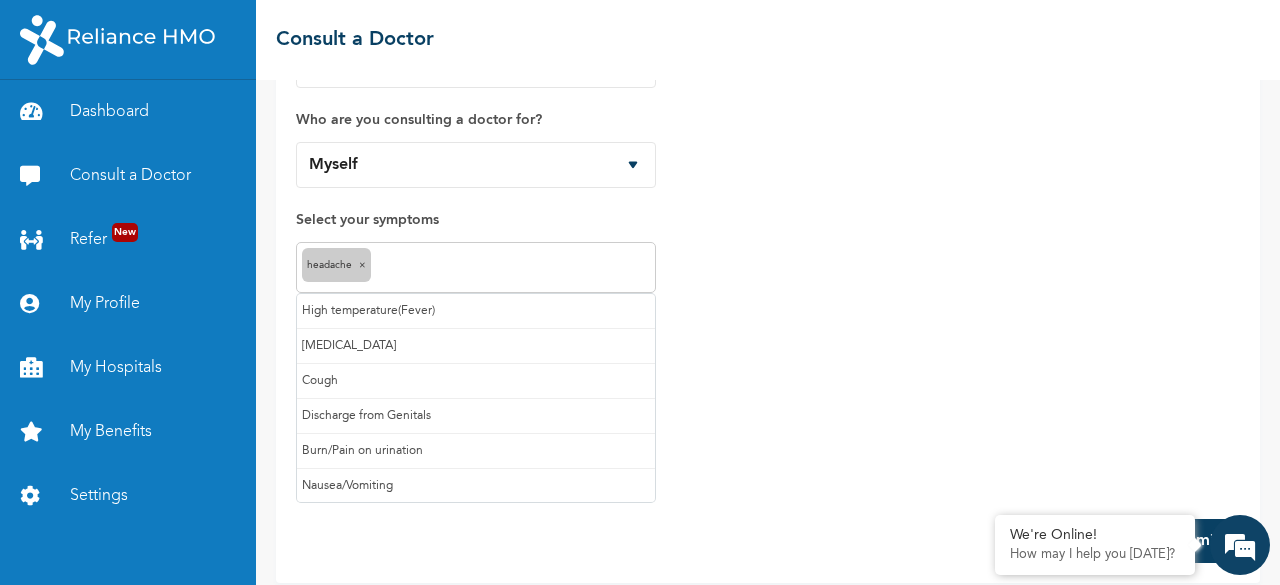 click at bounding box center [513, 268] 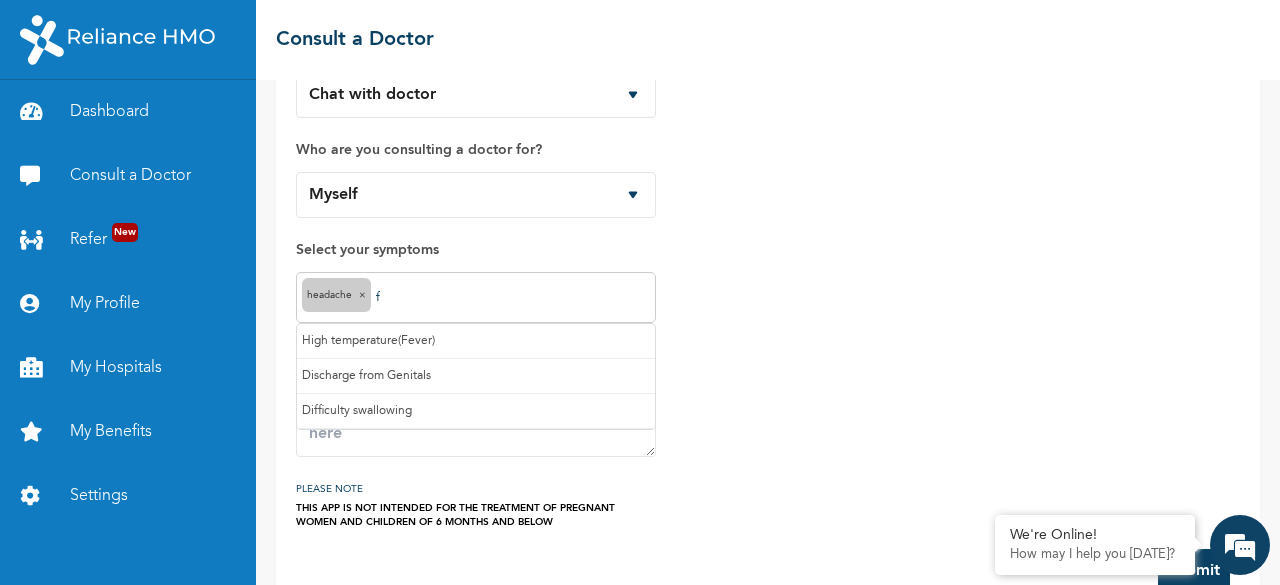 scroll, scrollTop: 101, scrollLeft: 0, axis: vertical 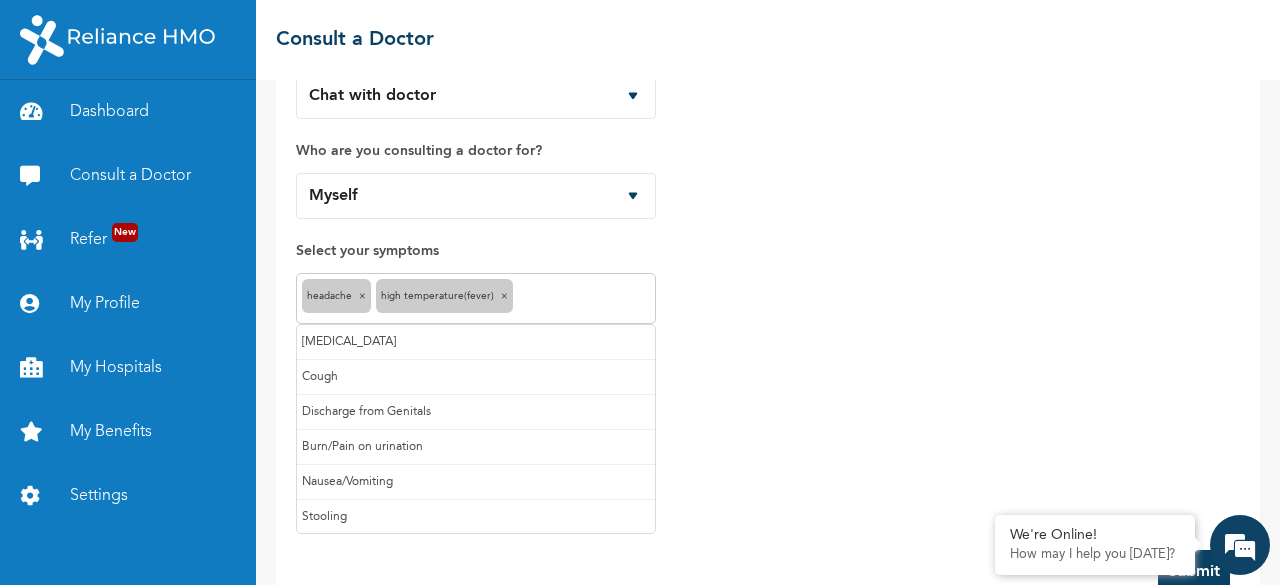 click at bounding box center (584, 299) 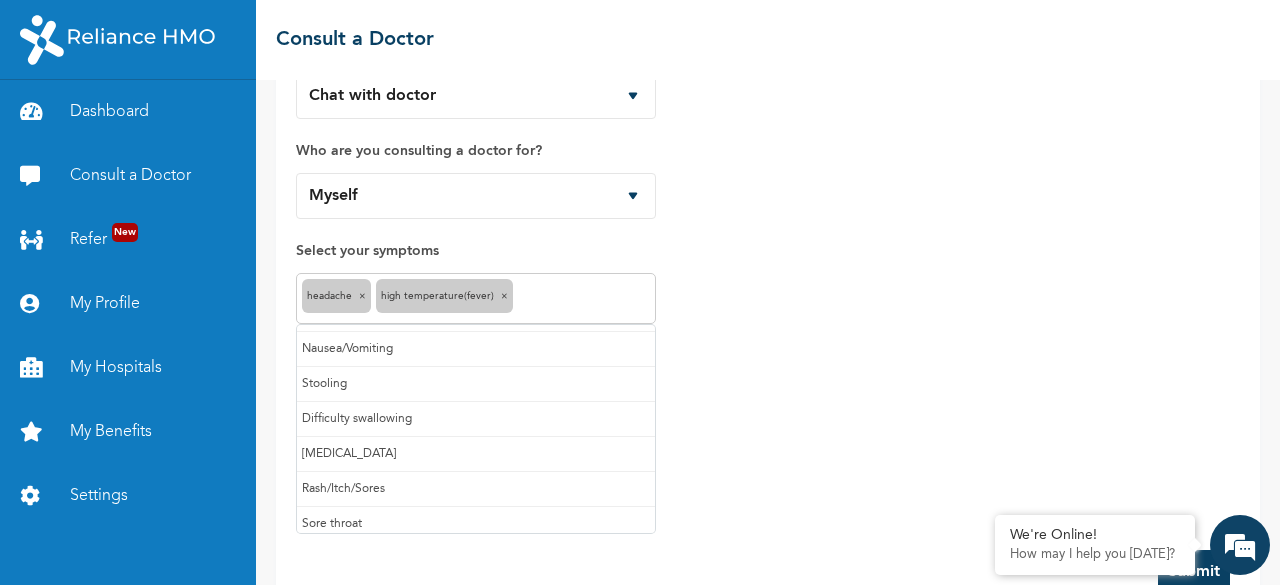 scroll, scrollTop: 138, scrollLeft: 0, axis: vertical 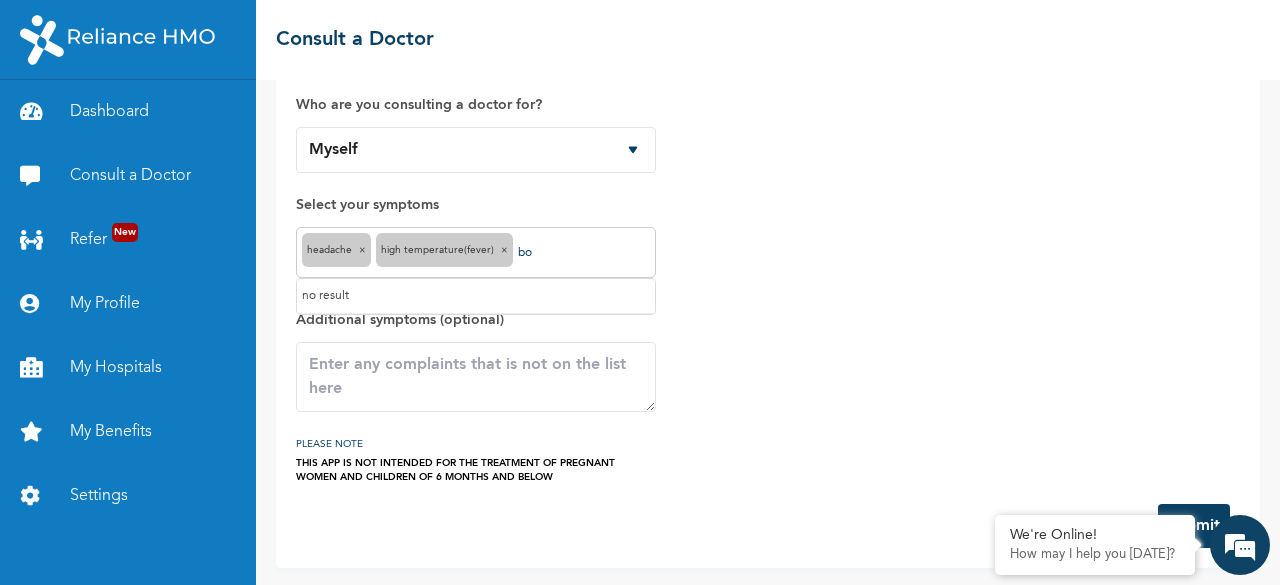 type on "b" 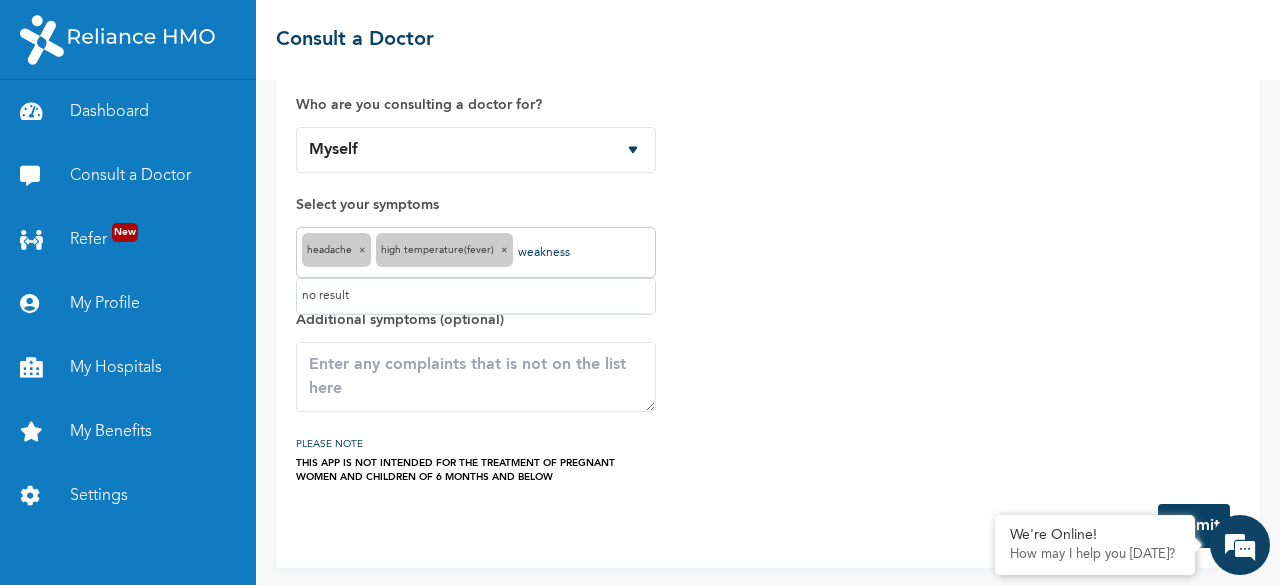 type on "weakness" 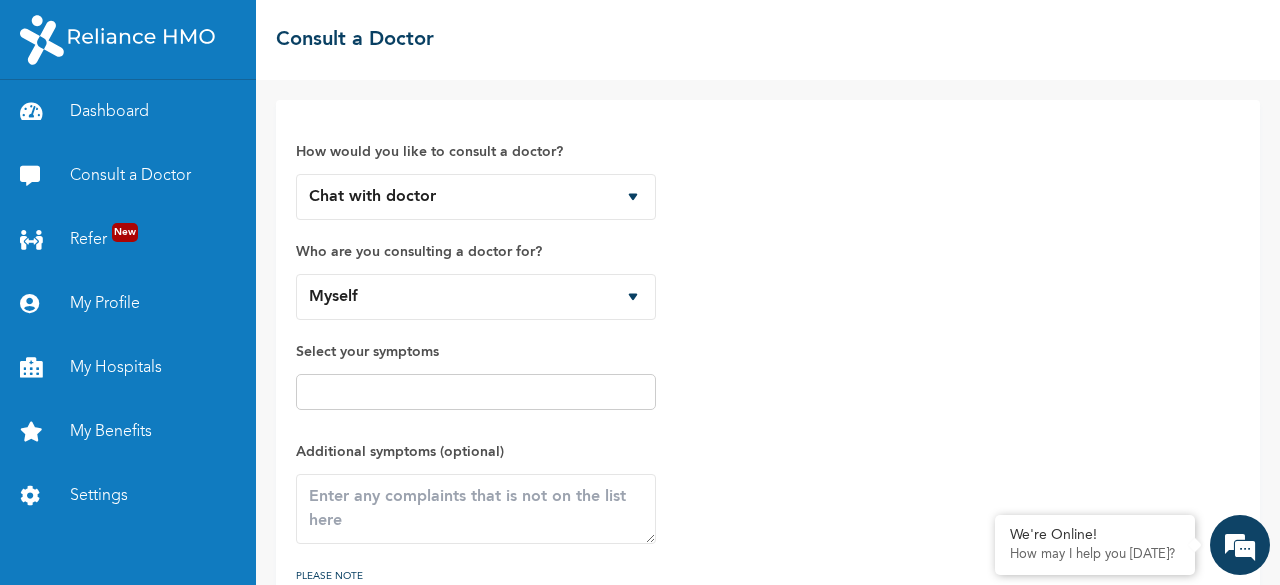 scroll, scrollTop: 132, scrollLeft: 0, axis: vertical 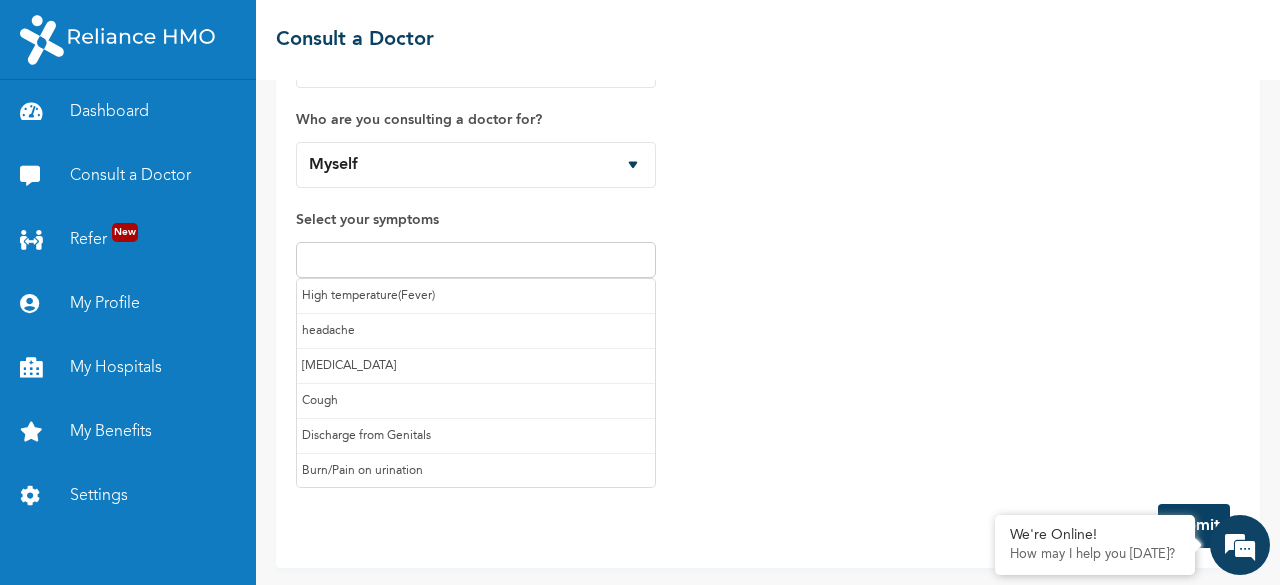click at bounding box center (476, 260) 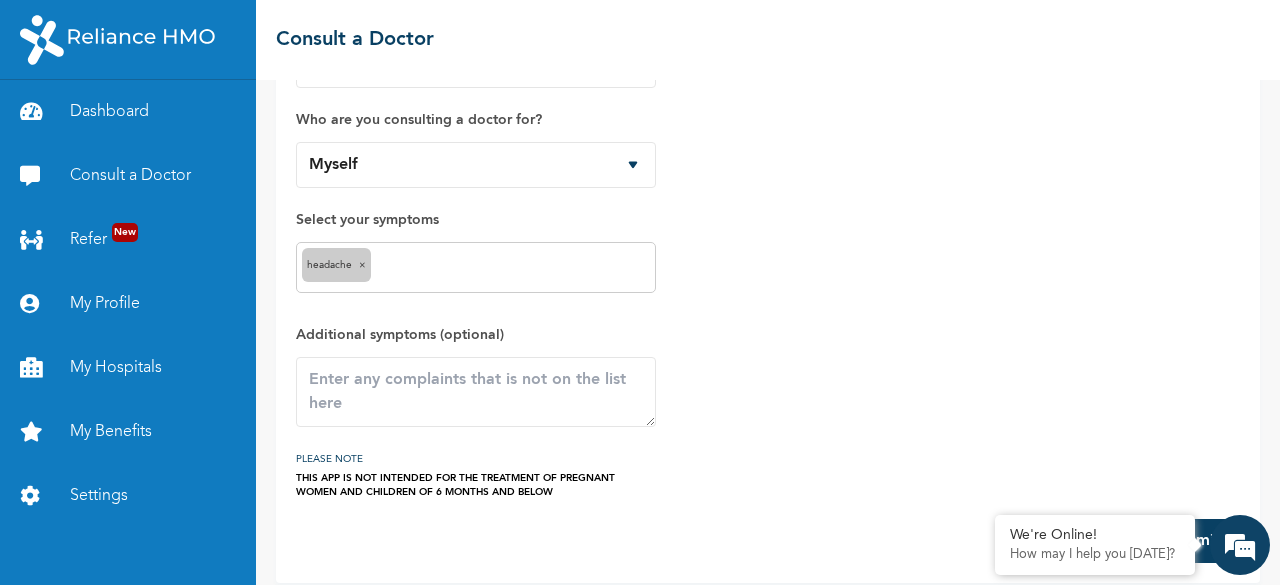 click on "headache  ×" at bounding box center (476, 267) 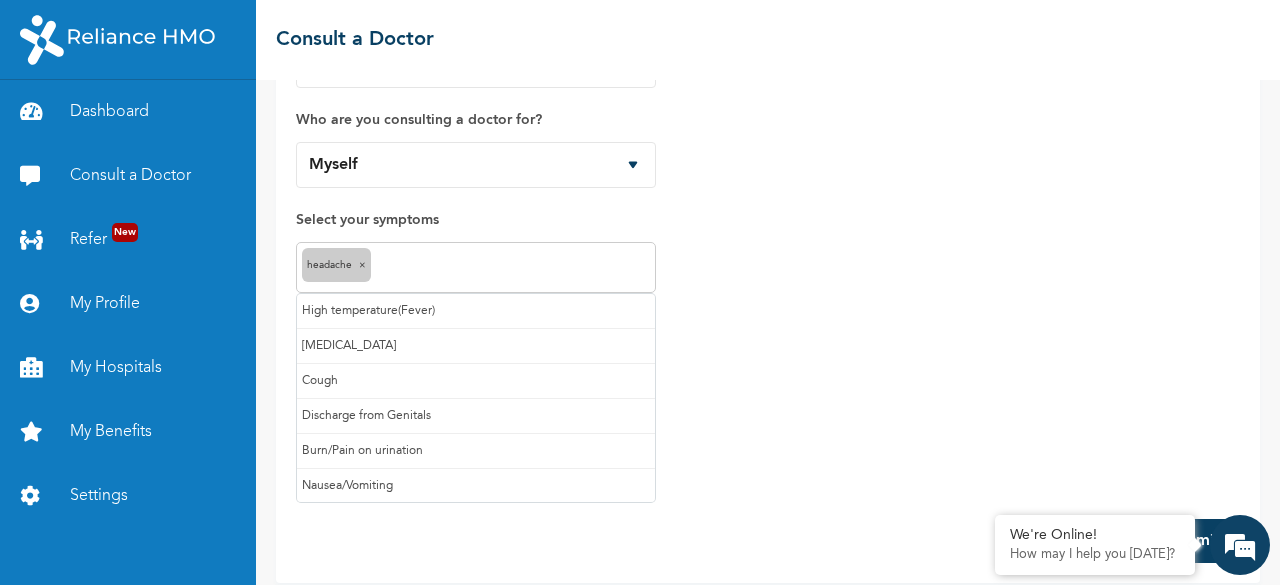 click at bounding box center (513, 268) 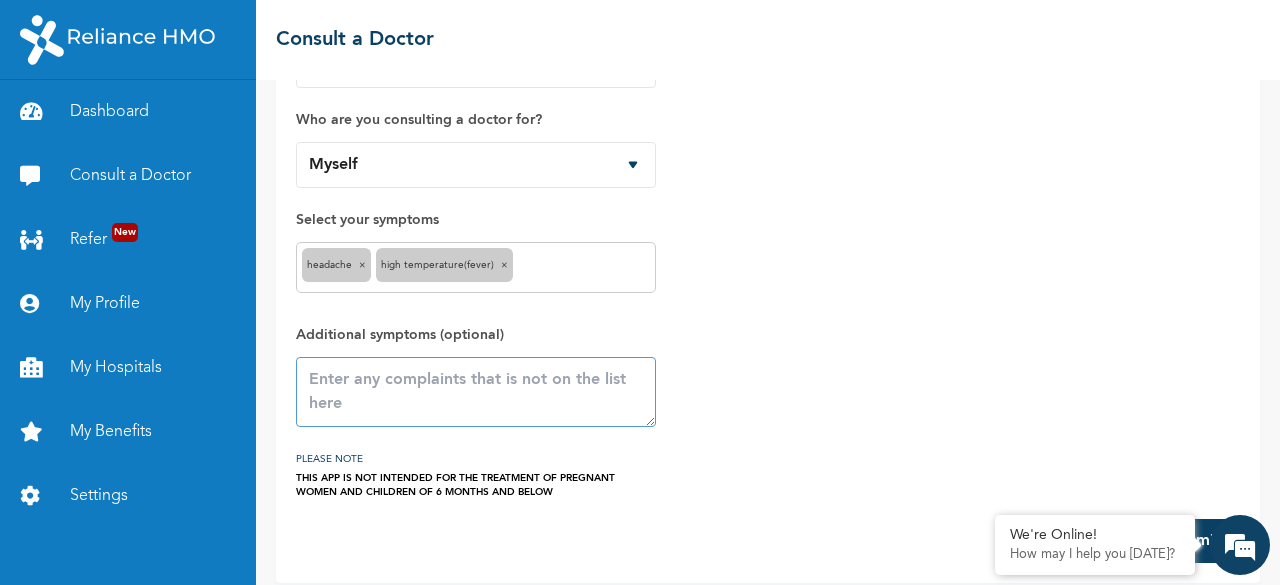 click at bounding box center [476, 392] 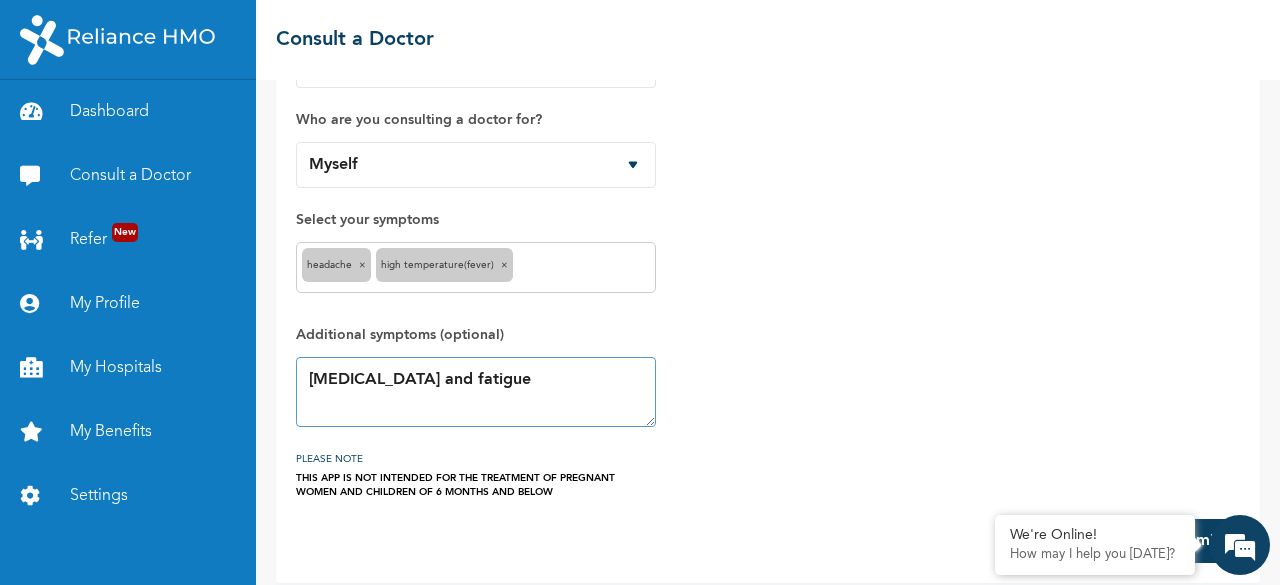 scroll, scrollTop: 147, scrollLeft: 0, axis: vertical 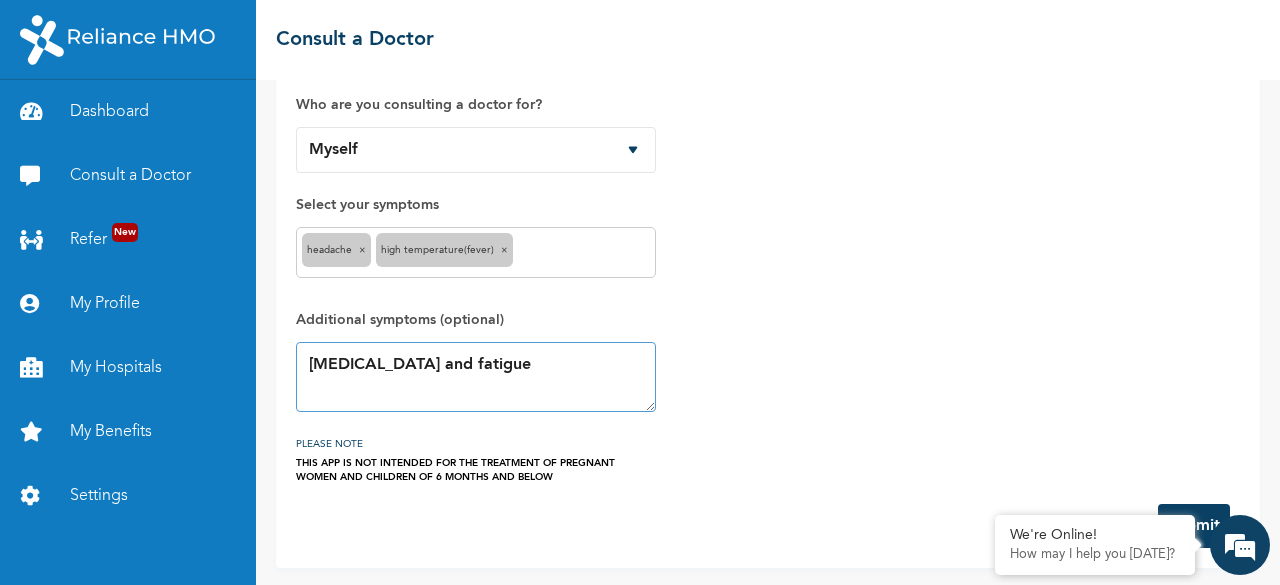 type on "chills and fatigue" 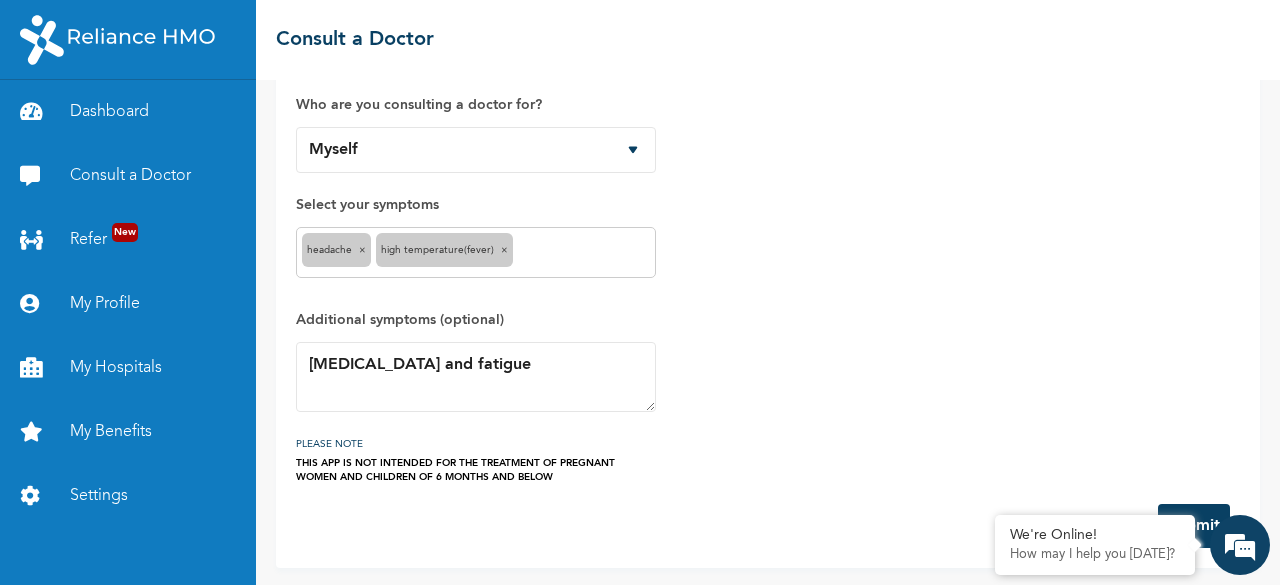 click on "How would you like to consult a doctor? Chat with doctor Phone Call Who are you consulting a doctor for? Myself Aisha Humaira Usman Aishatu Garba Aisha Usman Select your symptoms headache  ×  High temperature(Fever)  ×  Additional symptoms (optional) chills and fatigue PLEASE NOTE THIS APP IS NOT INTENDED FOR THE TREATMENT OF PREGNANT WOMEN AND CHILDREN OF 6 MONTHS AND BELOW" at bounding box center [768, 228] 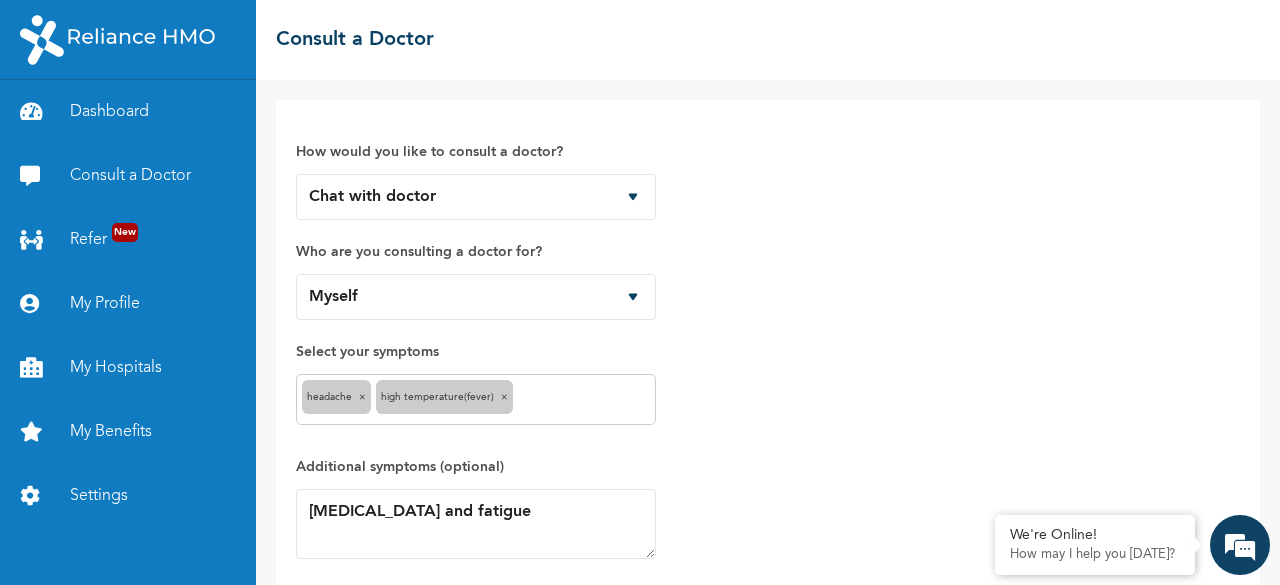 scroll, scrollTop: 147, scrollLeft: 0, axis: vertical 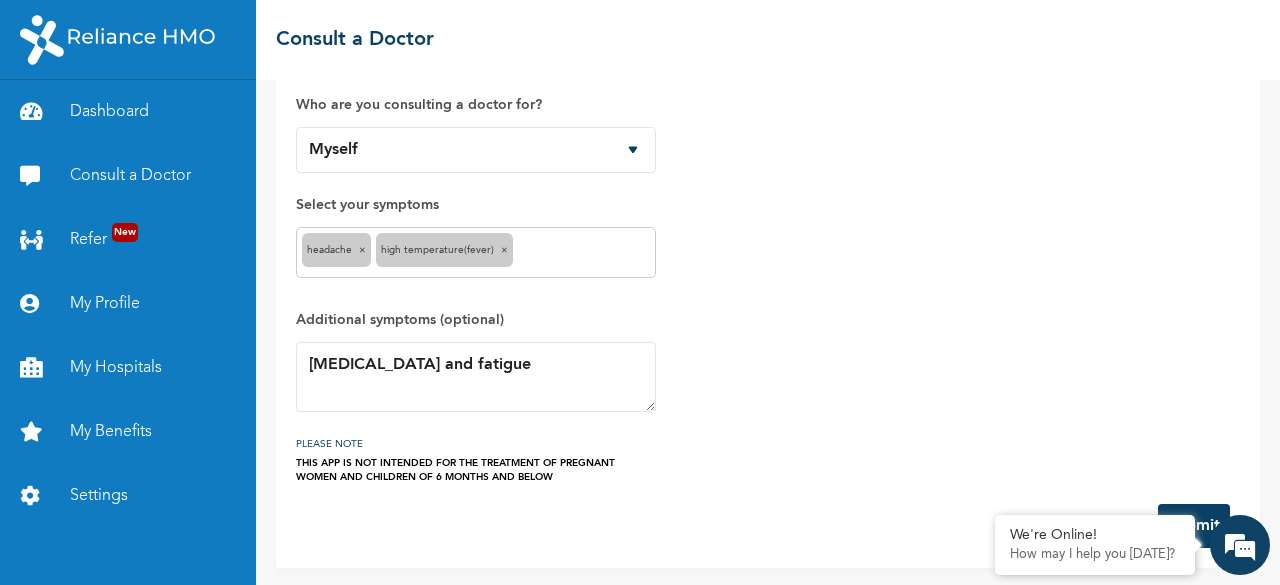 click on "headache  ×  High temperature(Fever)  ×" at bounding box center (476, 252) 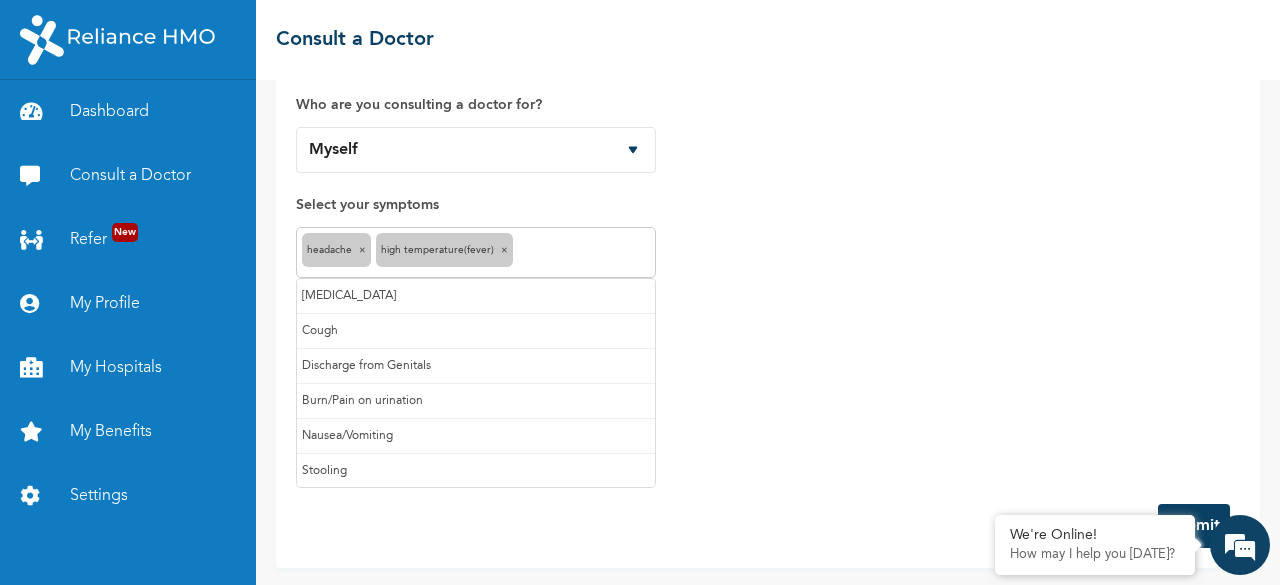 click at bounding box center (584, 253) 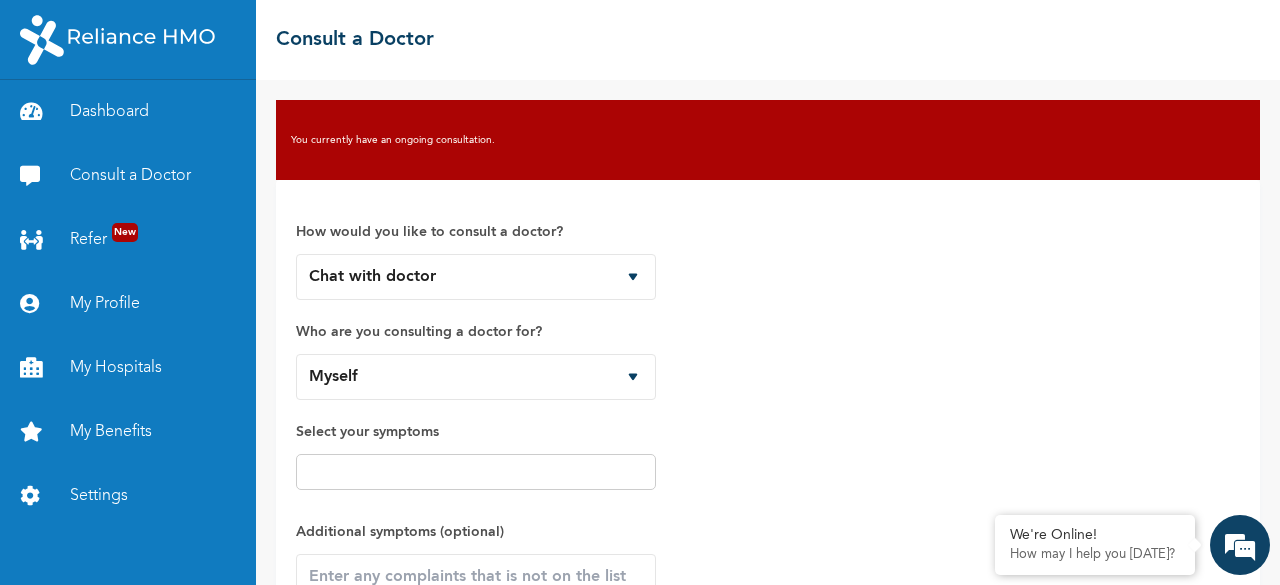 scroll, scrollTop: 212, scrollLeft: 0, axis: vertical 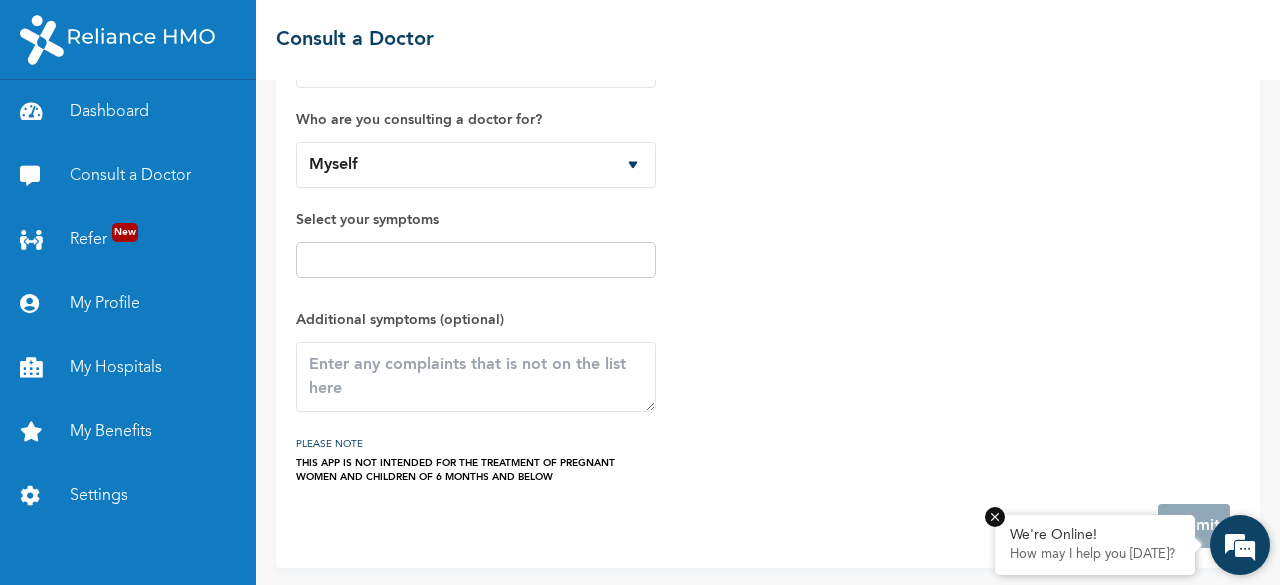 click on "How may I help you [DATE]?" at bounding box center (1095, 555) 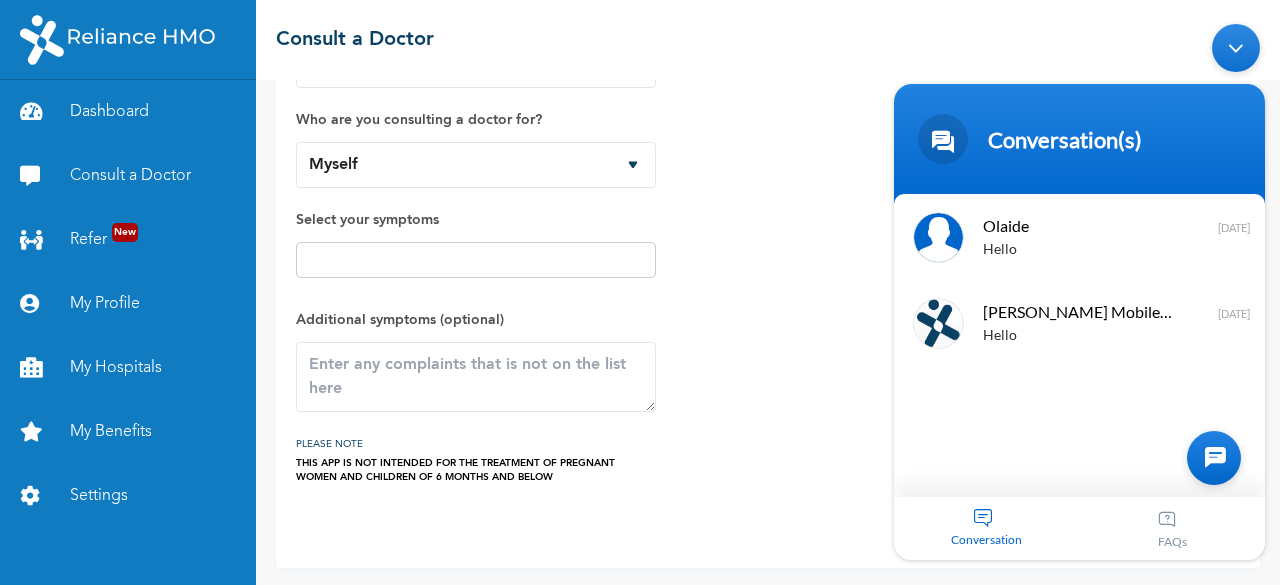 click at bounding box center [1236, 48] 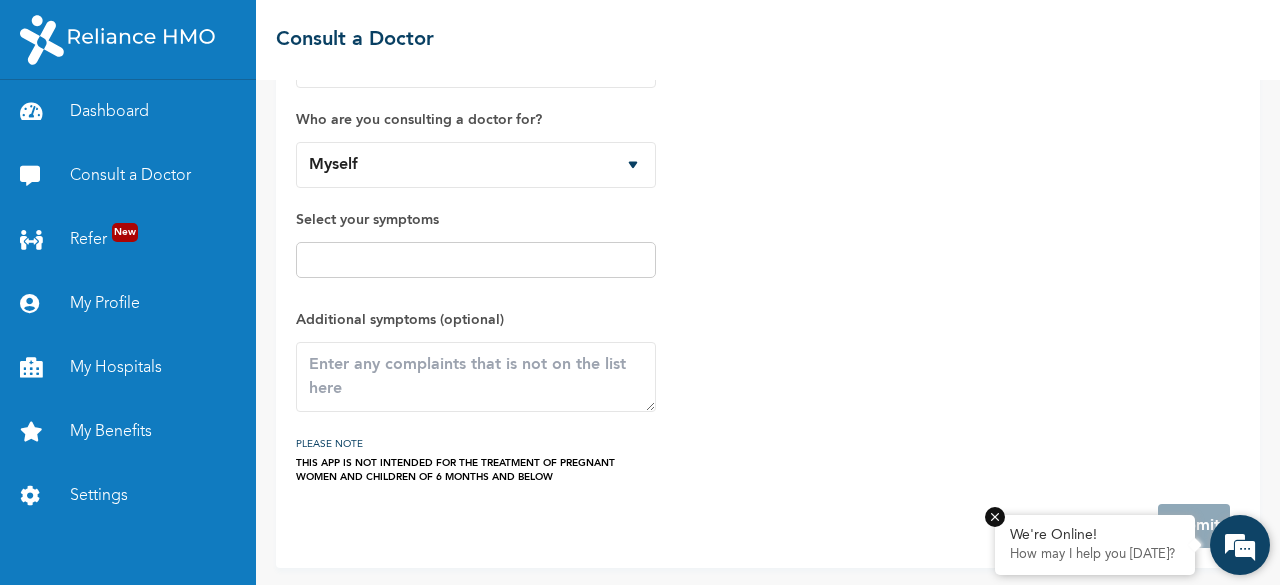 click on "We're Online!" at bounding box center [1095, 535] 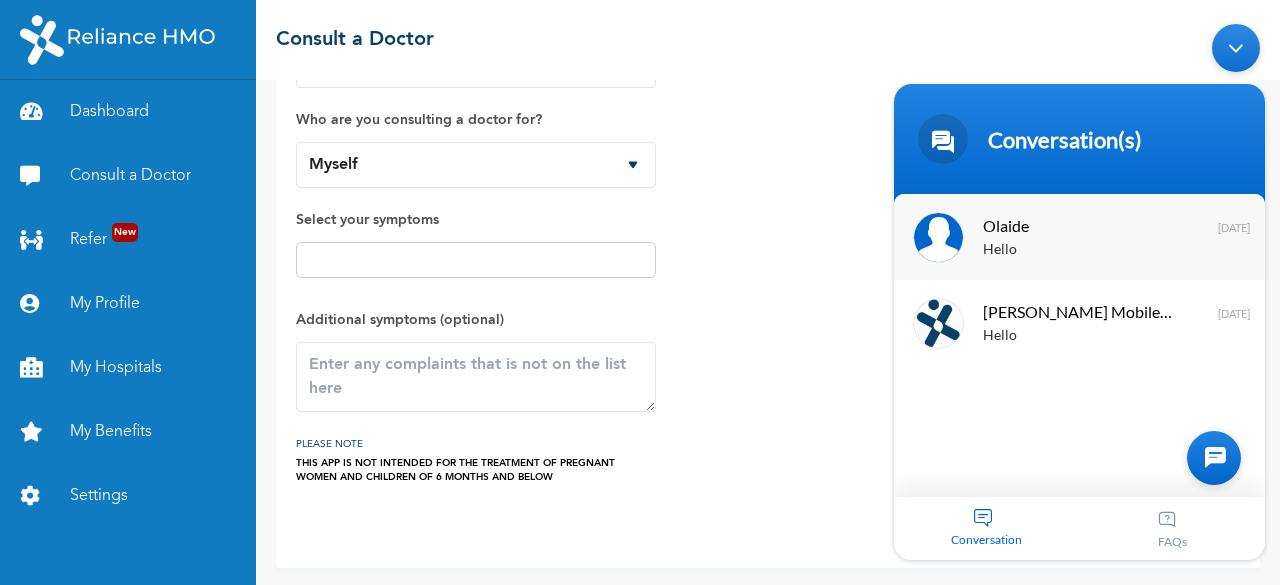click on "Olaide" at bounding box center [1077, 225] 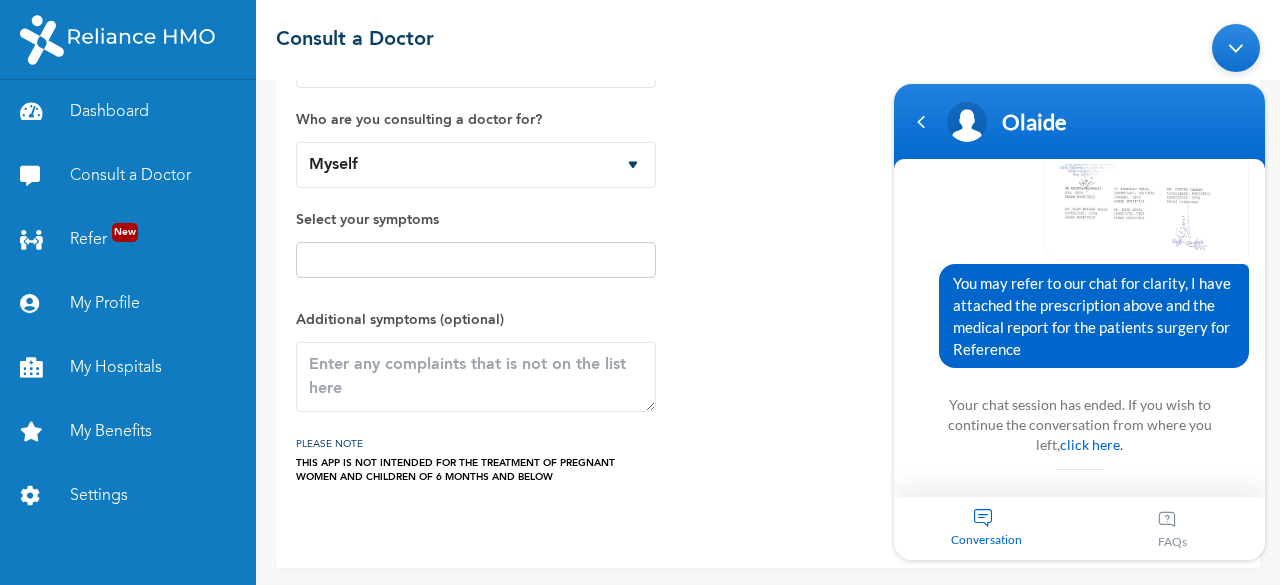 scroll, scrollTop: 4864, scrollLeft: 0, axis: vertical 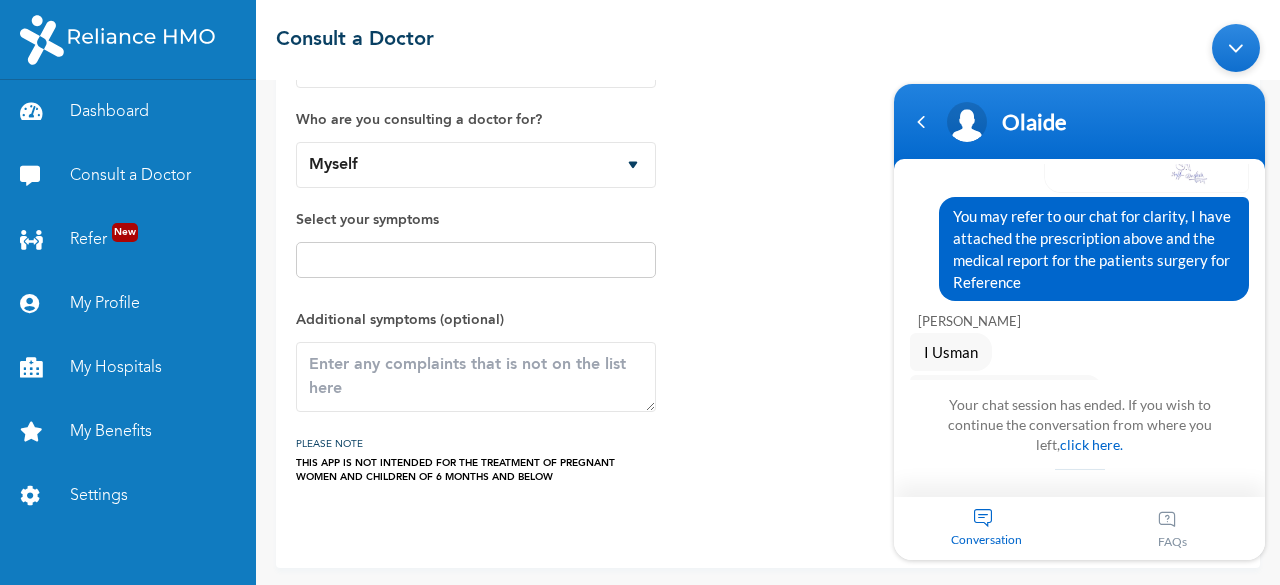 click on "How would you like to consult a doctor? Chat with doctor Phone Call Who are you consulting a doctor for? Myself Aisha Humaira Usman Aishatu Garba Aisha Usman Select your symptoms Additional symptoms (optional) PLEASE NOTE THIS APP IS NOT INTENDED FOR THE TREATMENT OF PREGNANT WOMEN AND CHILDREN OF 6 MONTHS AND BELOW" at bounding box center (768, 236) 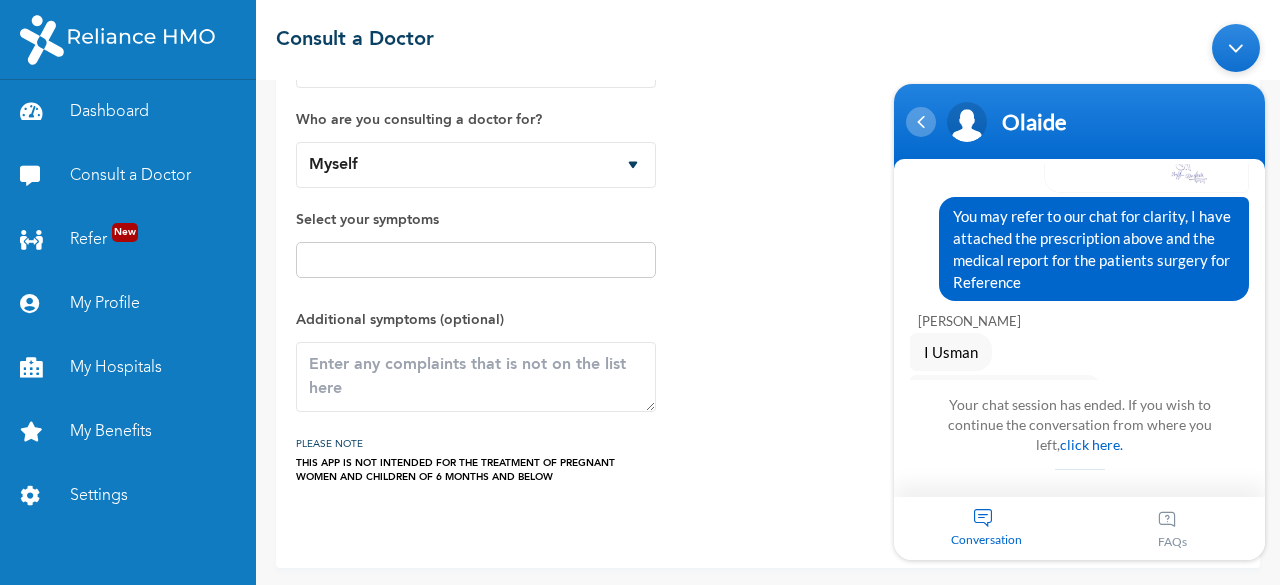 click at bounding box center [921, 122] 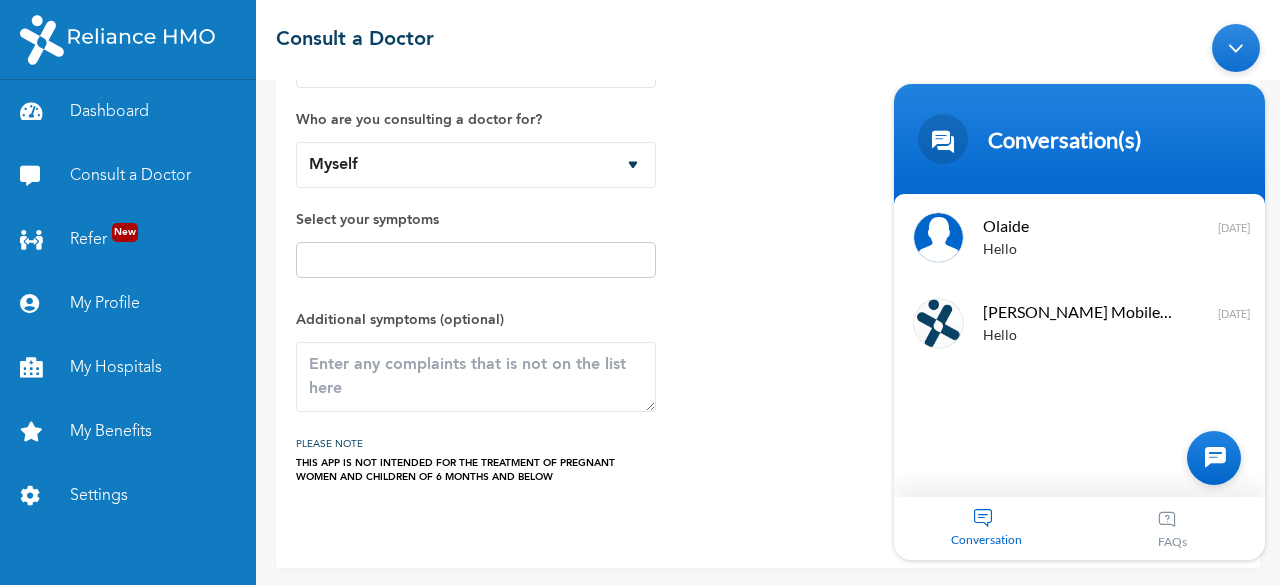 click on "How would you like to consult a doctor? Chat with doctor Phone Call Who are you consulting a doctor for? Myself Aisha Humaira Usman Aishatu Garba Aisha Usman Select your symptoms Additional symptoms (optional) PLEASE NOTE THIS APP IS NOT INTENDED FOR THE TREATMENT OF PREGNANT WOMEN AND CHILDREN OF 6 MONTHS AND BELOW" at bounding box center (768, 236) 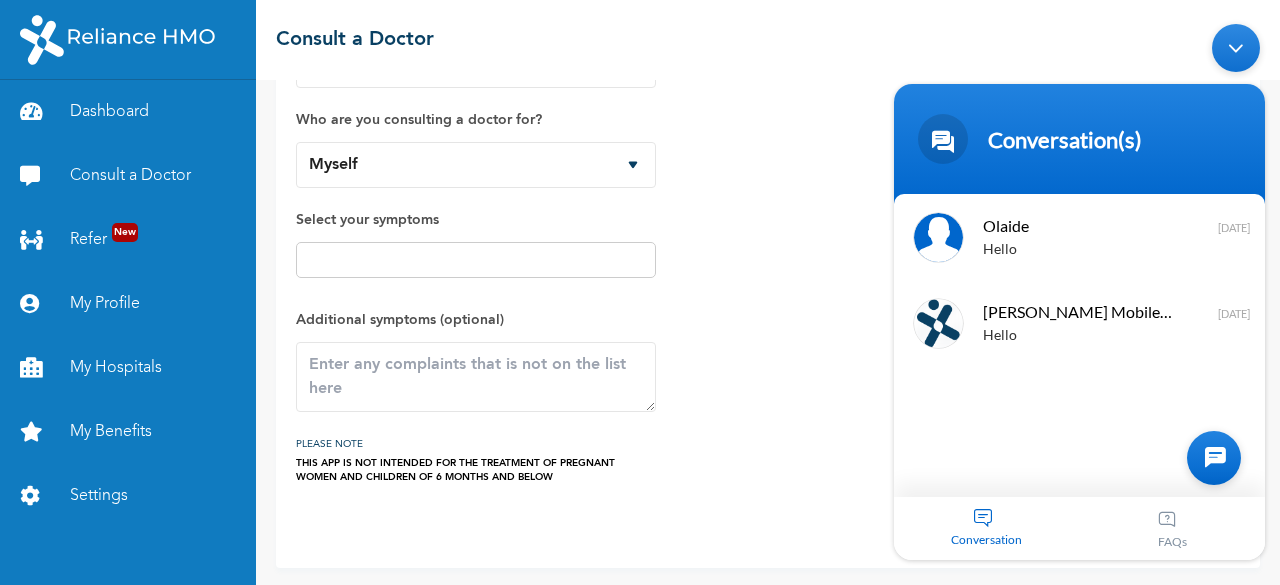 click at bounding box center [1214, 458] 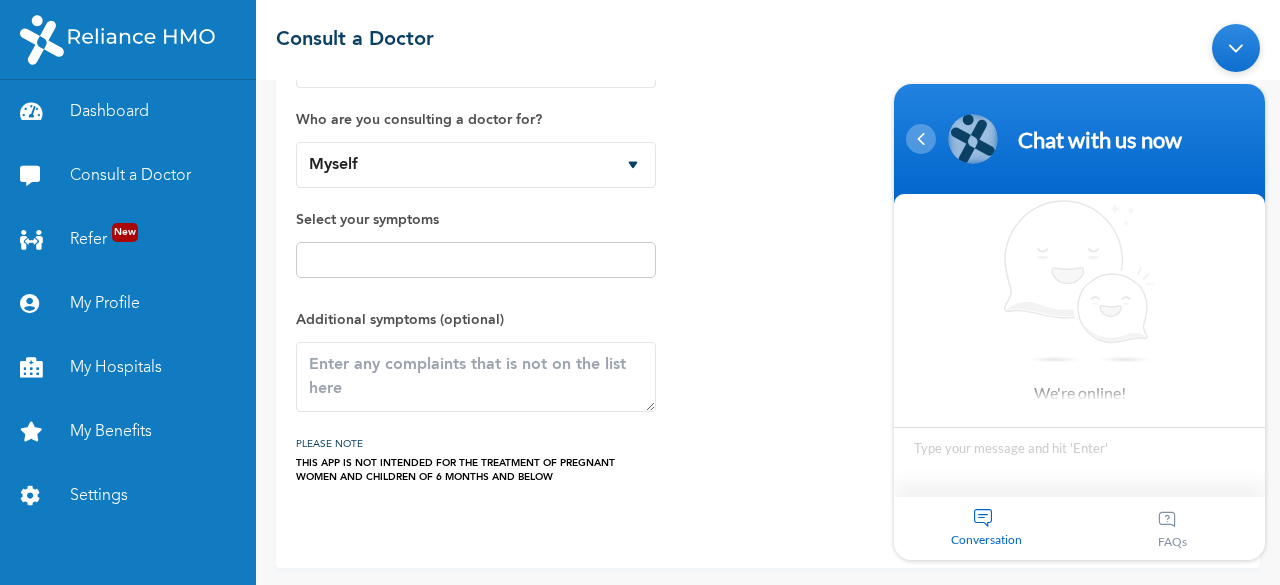 click at bounding box center [921, 139] 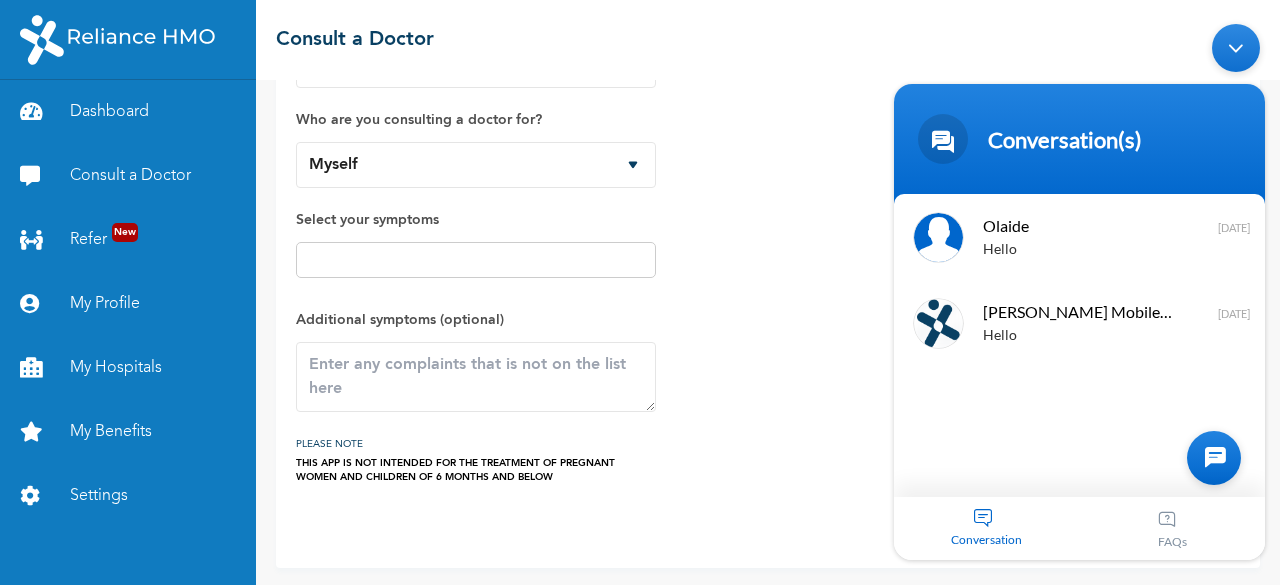 drag, startPoint x: 6, startPoint y: 150, endPoint x: 816, endPoint y: 143, distance: 810.0303 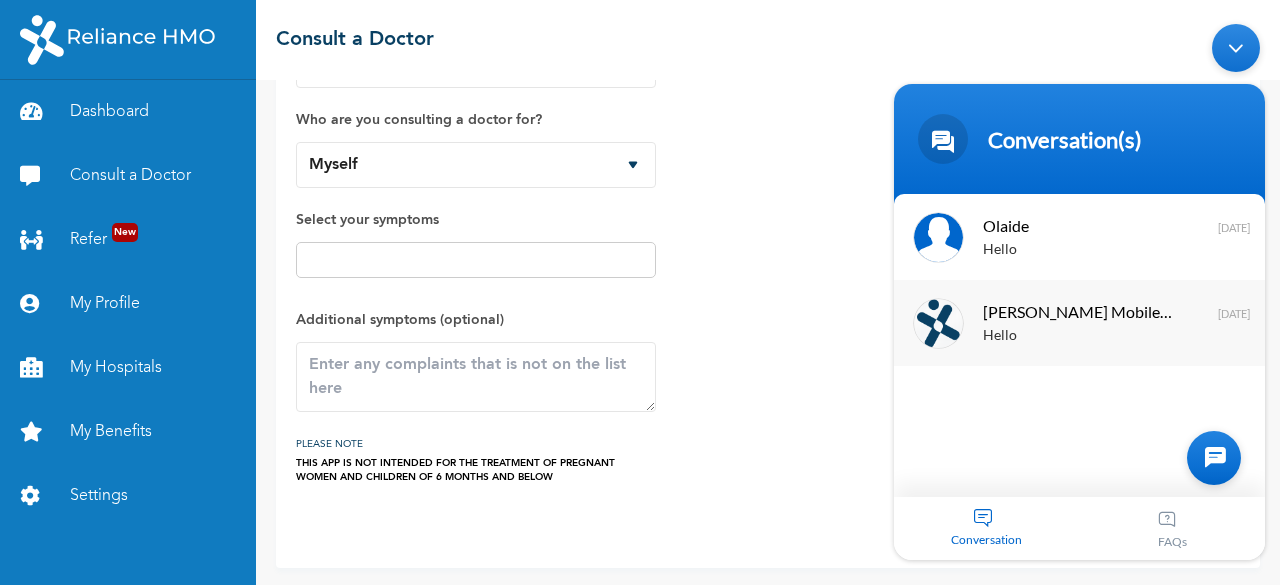 click on "Naomi Mobile Assistant Hello 10 months ago" at bounding box center (1079, 323) 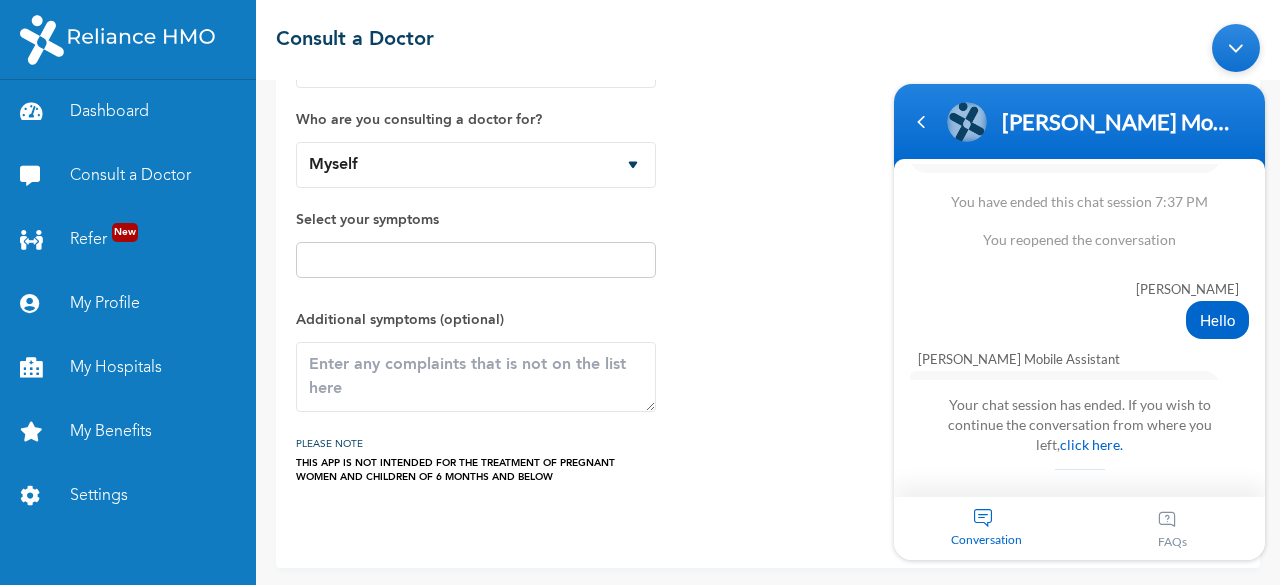 scroll, scrollTop: 1292, scrollLeft: 0, axis: vertical 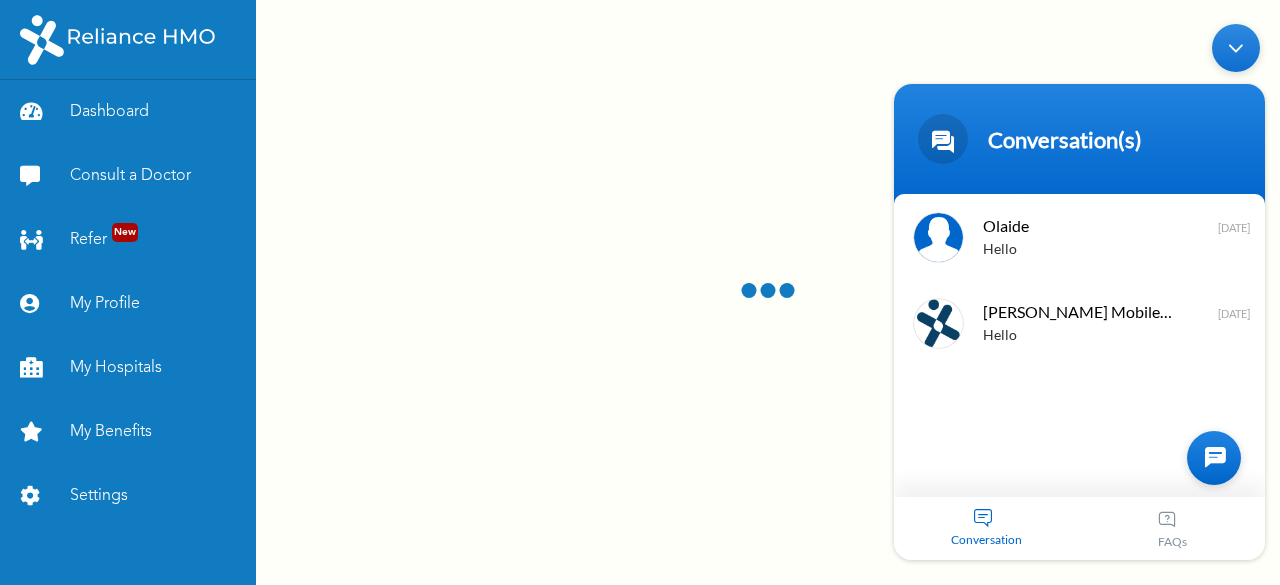 click at bounding box center (768, 292) 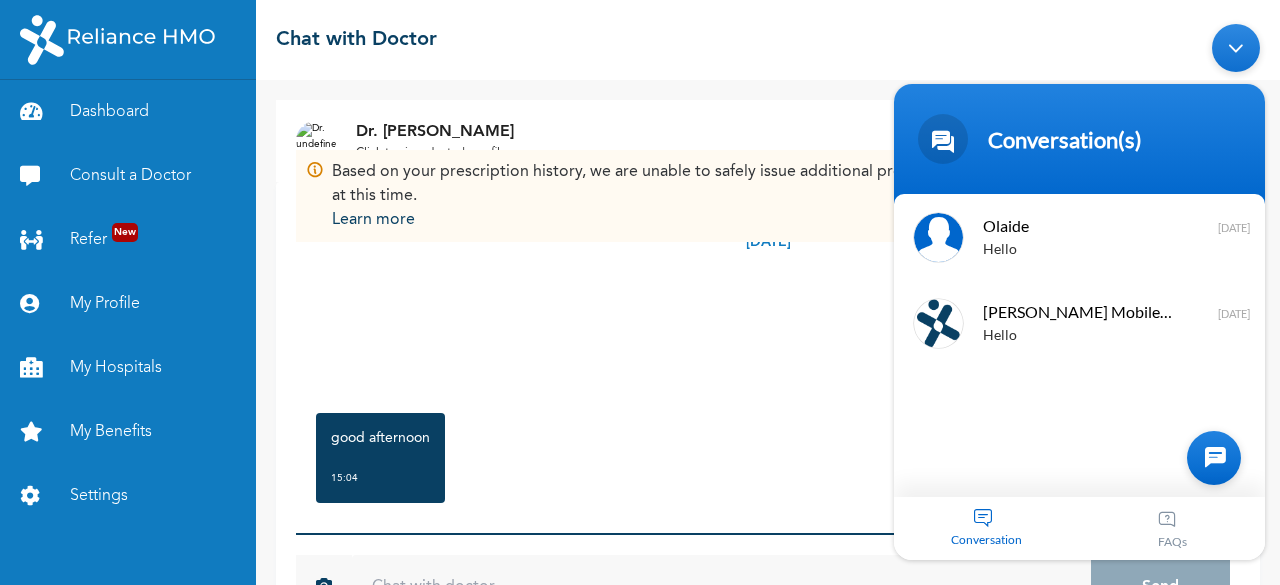 scroll, scrollTop: 74, scrollLeft: 0, axis: vertical 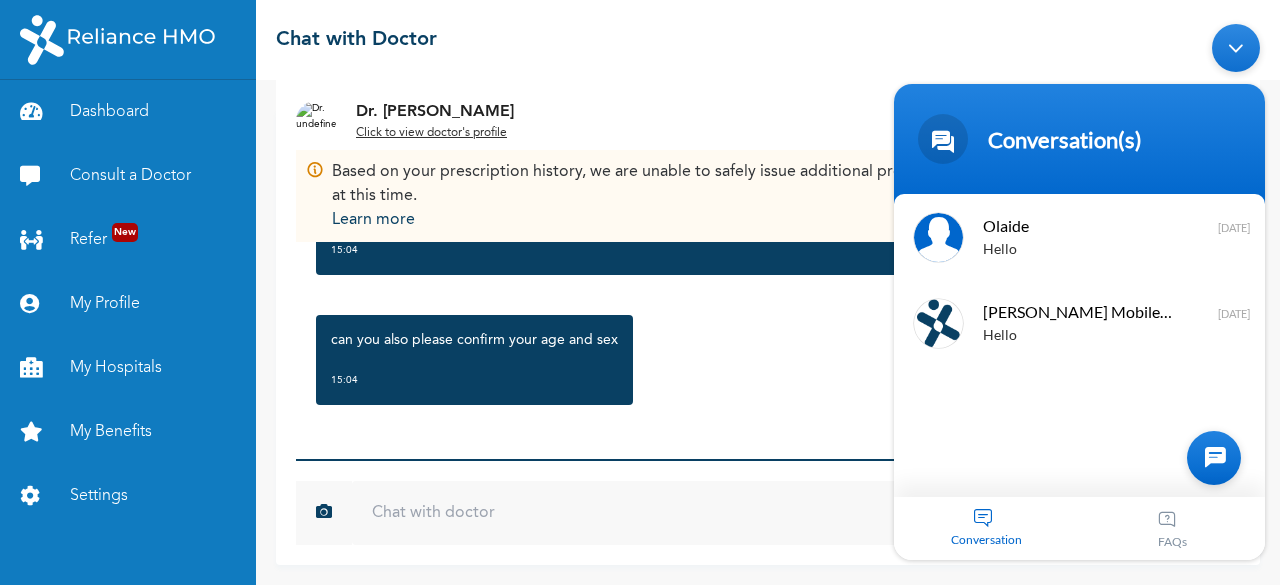 click at bounding box center (721, 513) 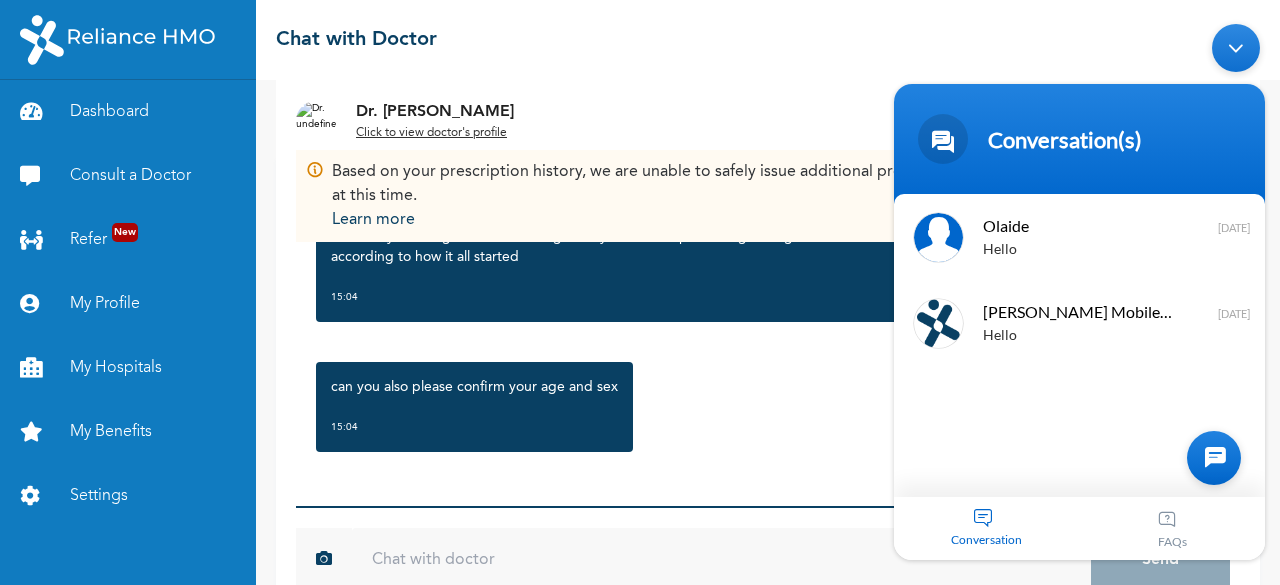 scroll, scrollTop: 26, scrollLeft: 0, axis: vertical 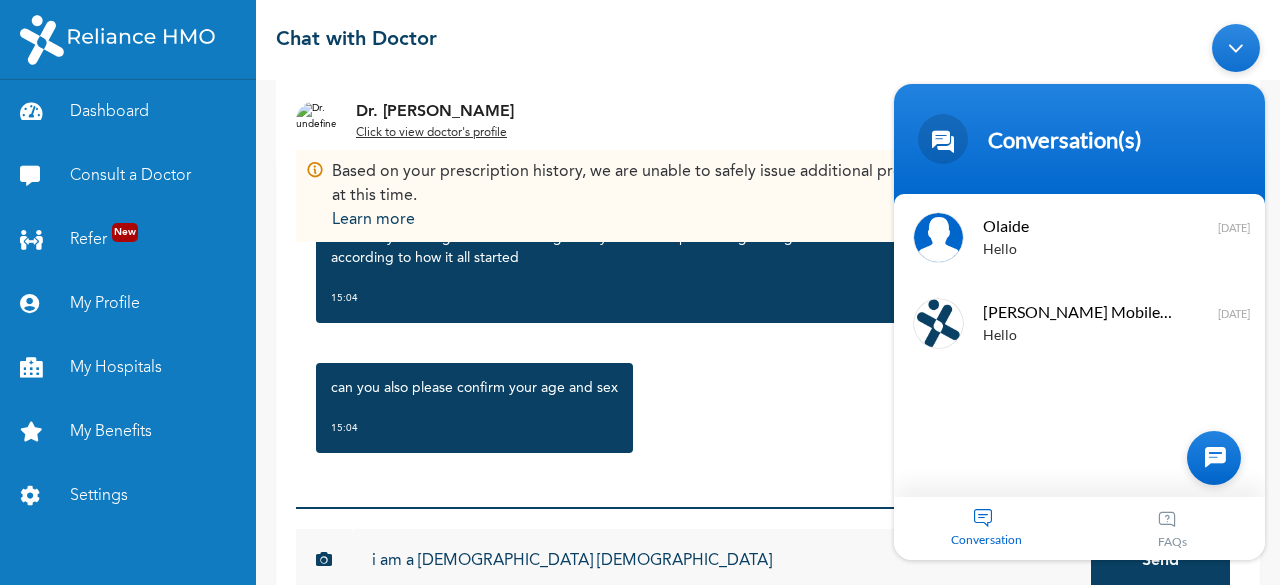 click on "i am a [DEMOGRAPHIC_DATA] [DEMOGRAPHIC_DATA]" at bounding box center [721, 561] 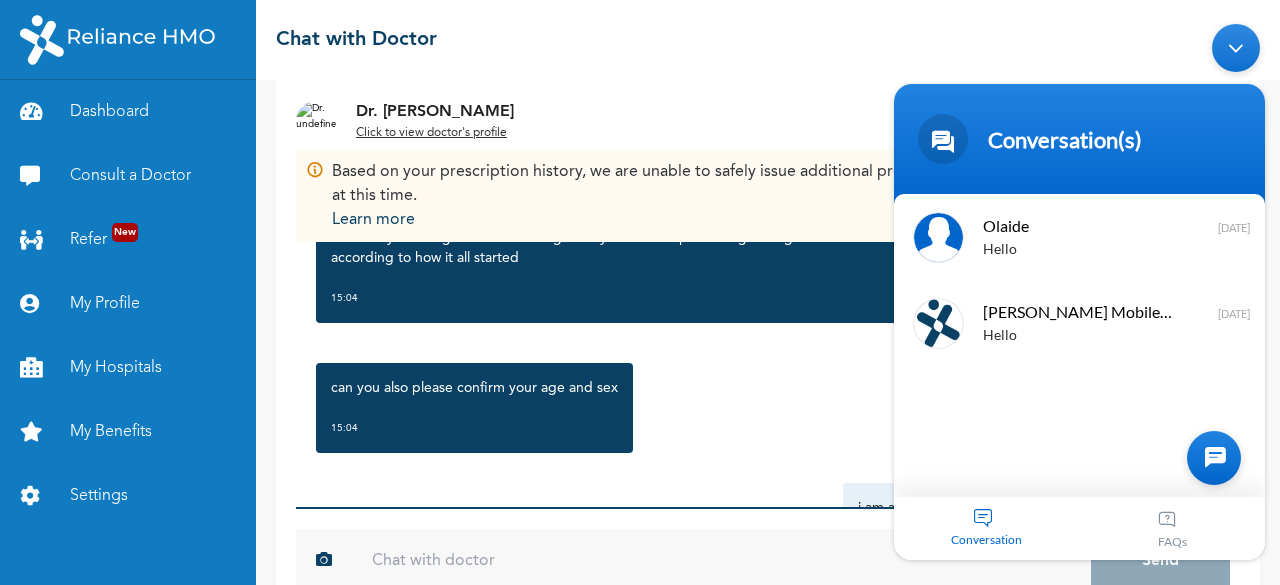 scroll, scrollTop: 414, scrollLeft: 0, axis: vertical 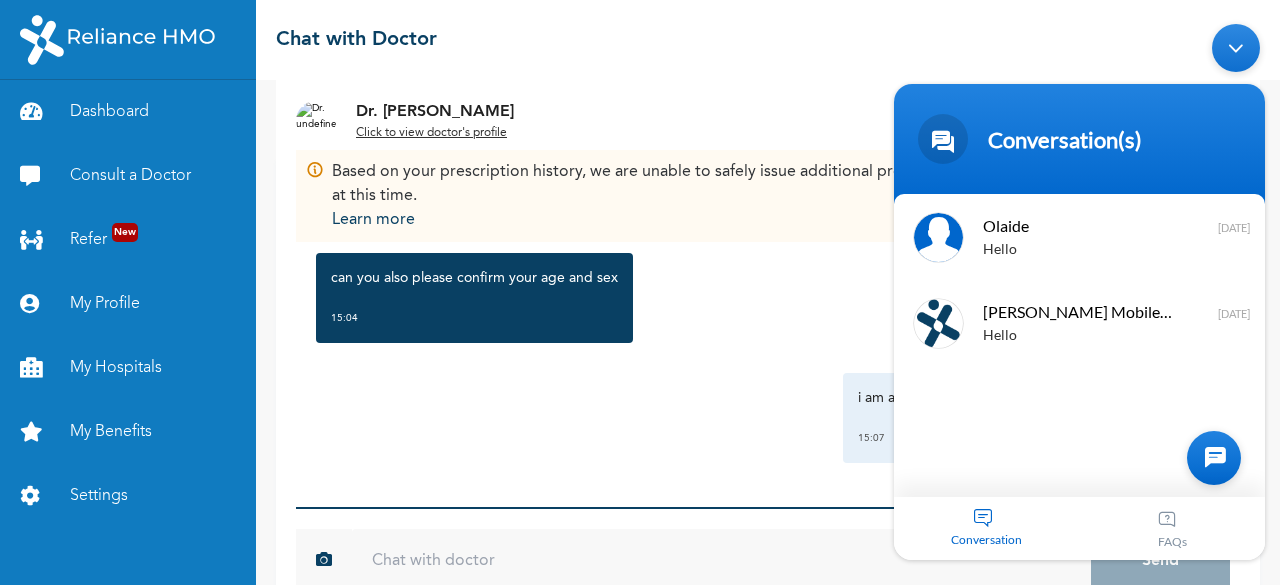 click at bounding box center [1236, 48] 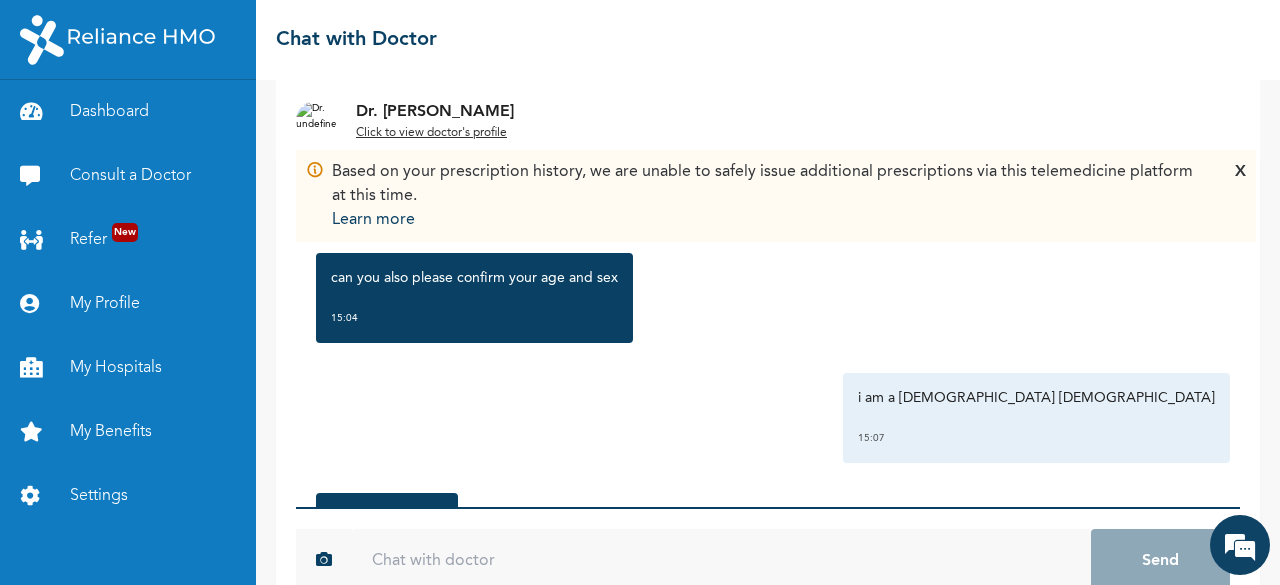 scroll, scrollTop: 544, scrollLeft: 0, axis: vertical 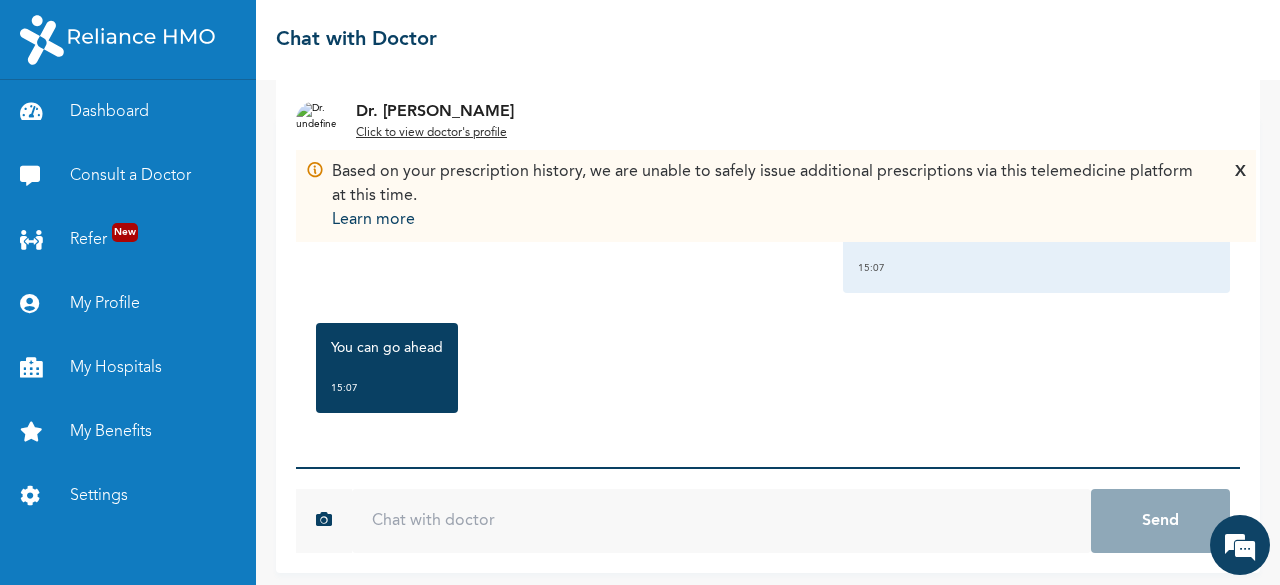 click at bounding box center [721, 521] 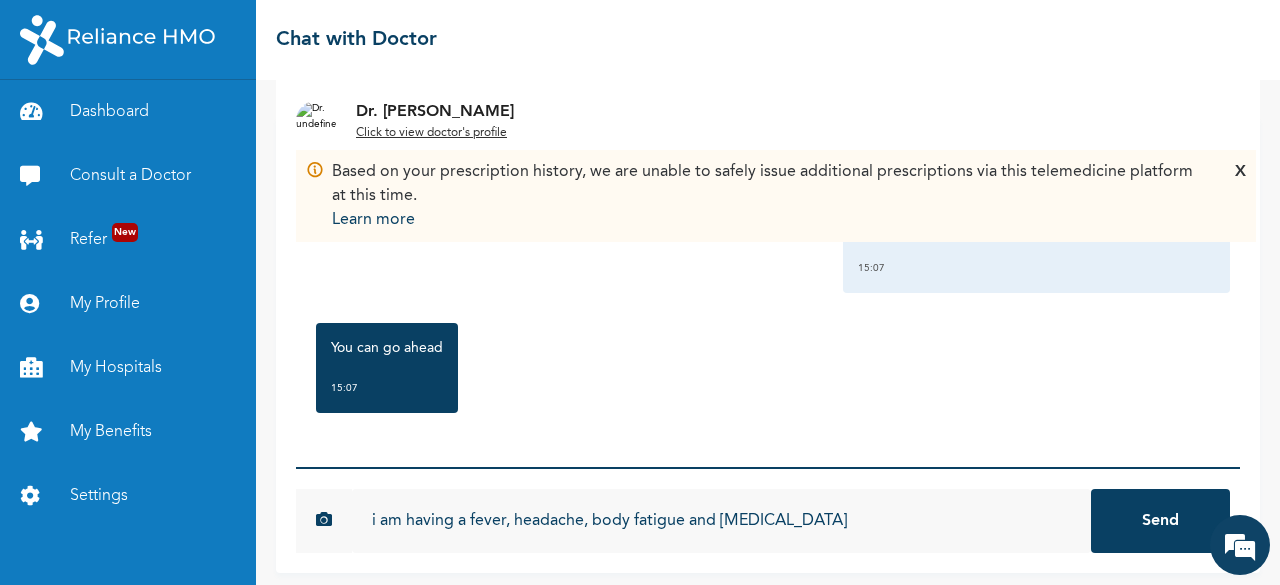 type on "i am having a fever, headache, body fatigue and [MEDICAL_DATA]" 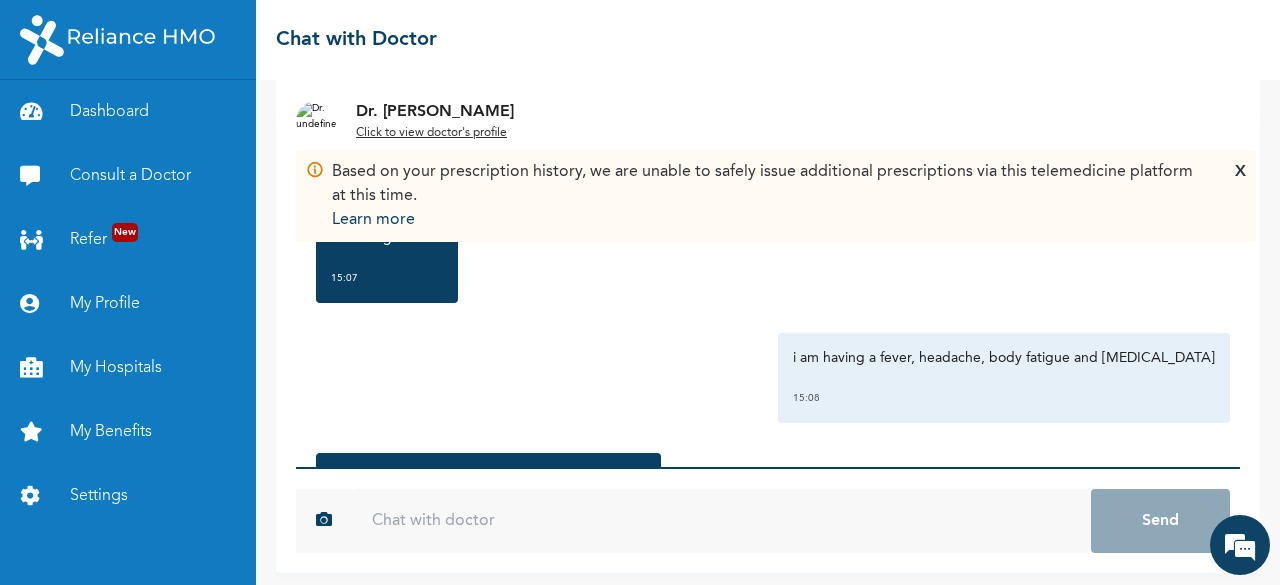 scroll, scrollTop: 784, scrollLeft: 0, axis: vertical 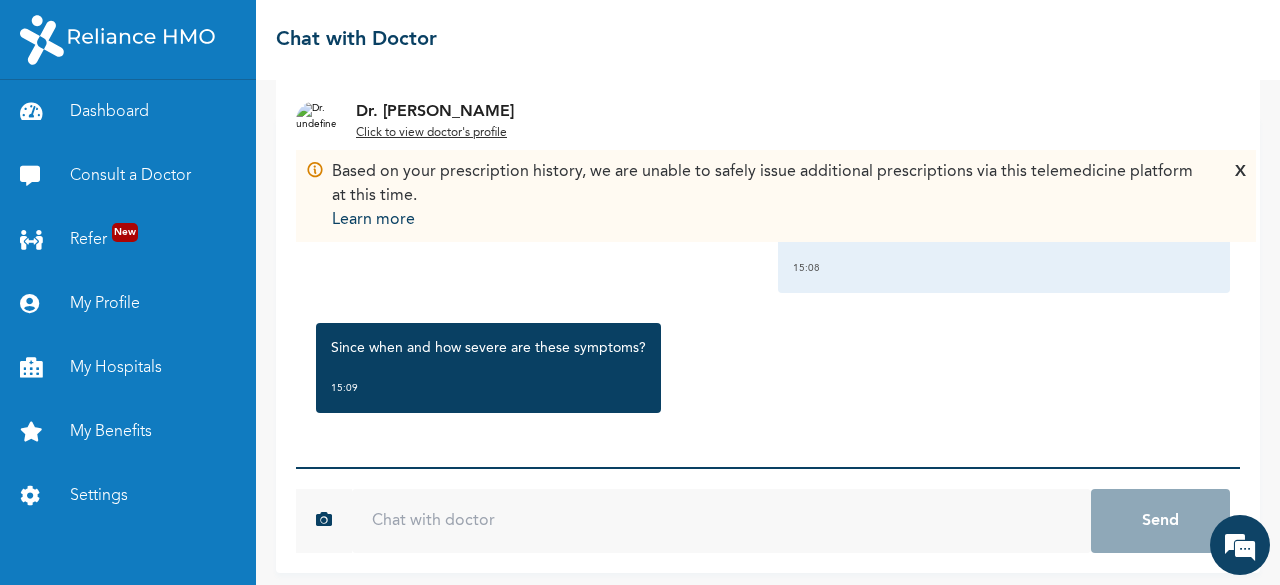 click at bounding box center (721, 521) 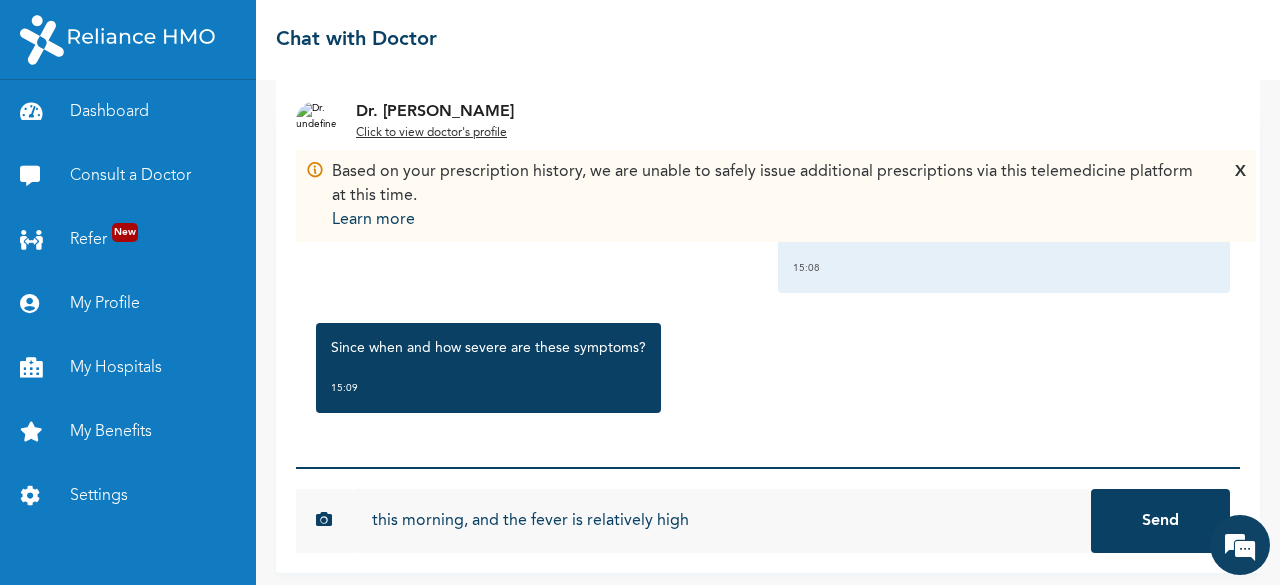 type on "this morning, and the fever is relatively high" 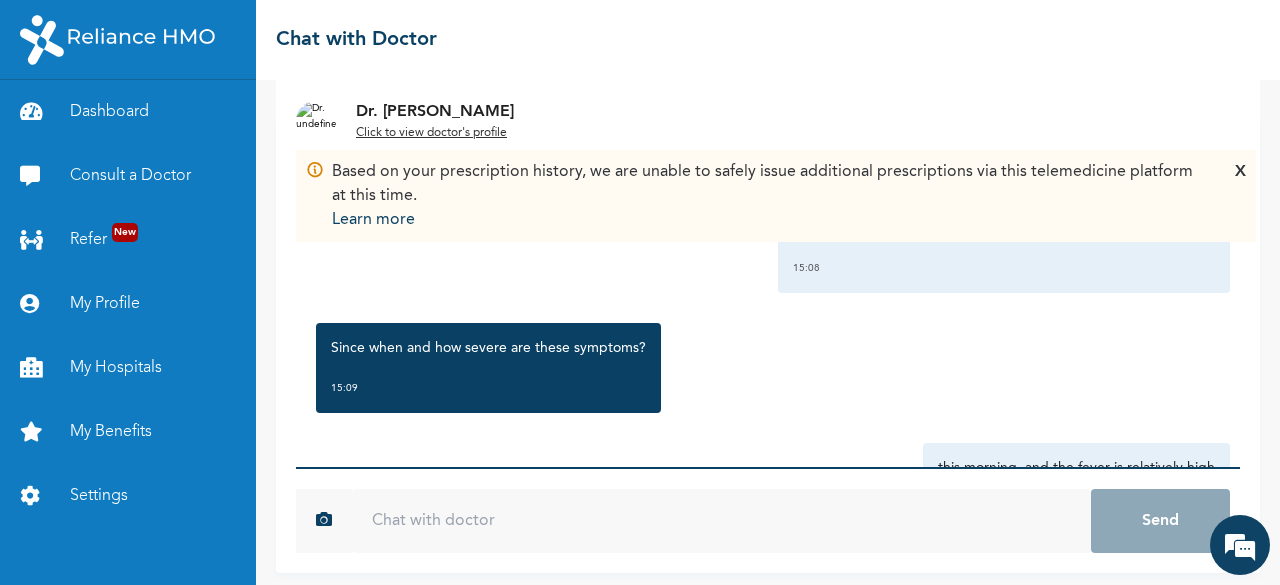 scroll, scrollTop: 894, scrollLeft: 0, axis: vertical 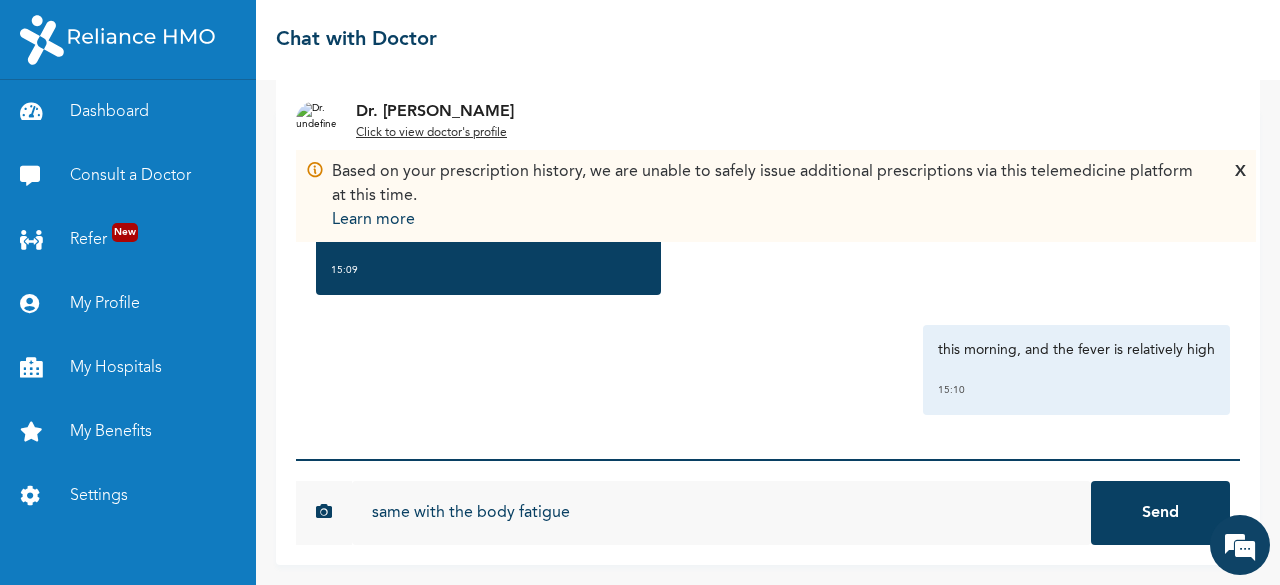 type on "same with the body fatigue" 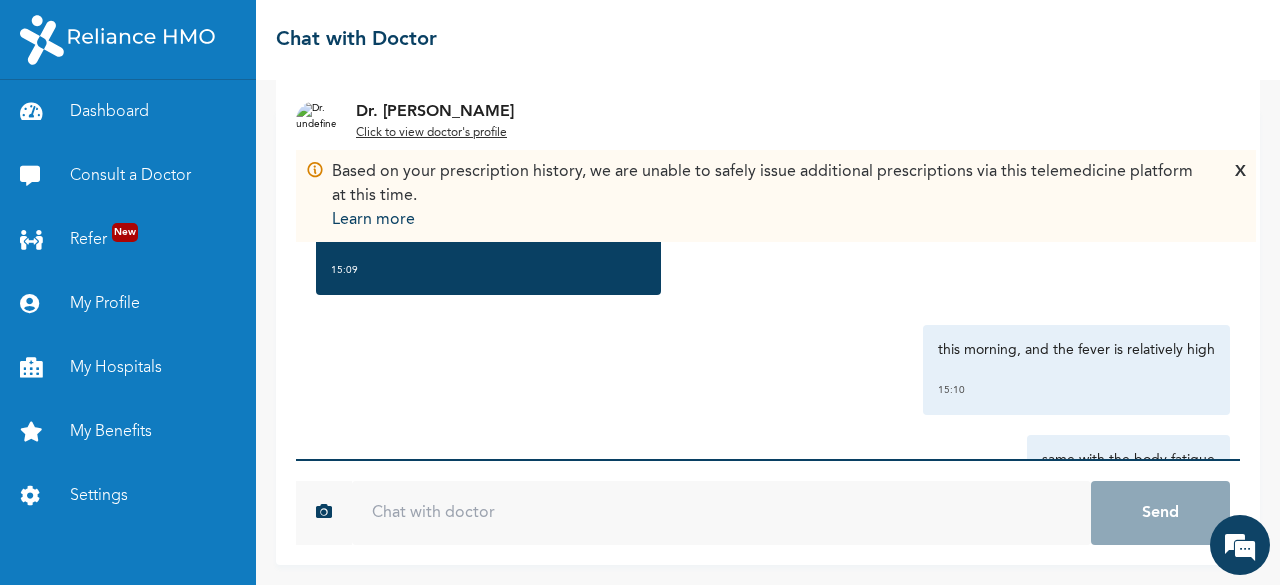 scroll, scrollTop: 1004, scrollLeft: 0, axis: vertical 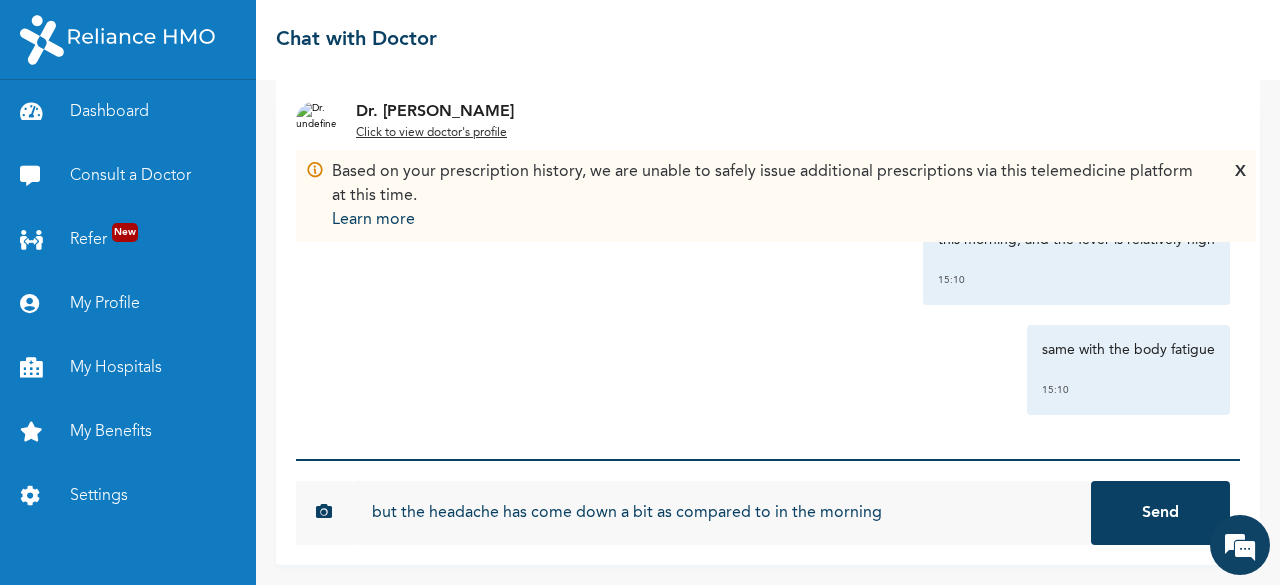 type on "but the headache has come down a bit as compared to in the morning" 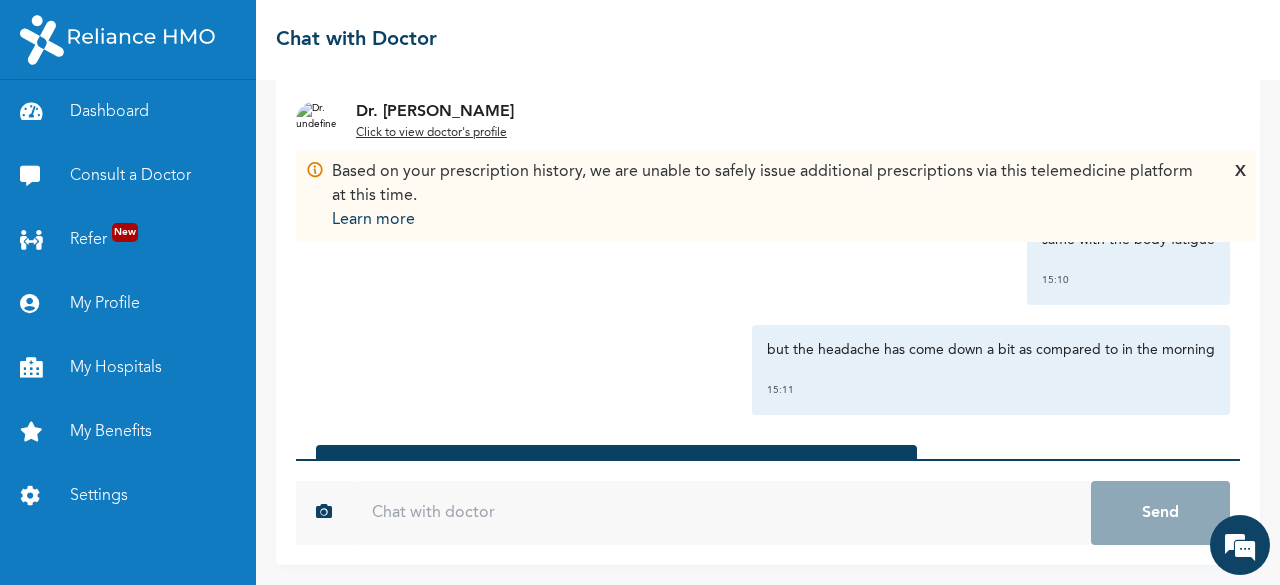 scroll, scrollTop: 1284, scrollLeft: 0, axis: vertical 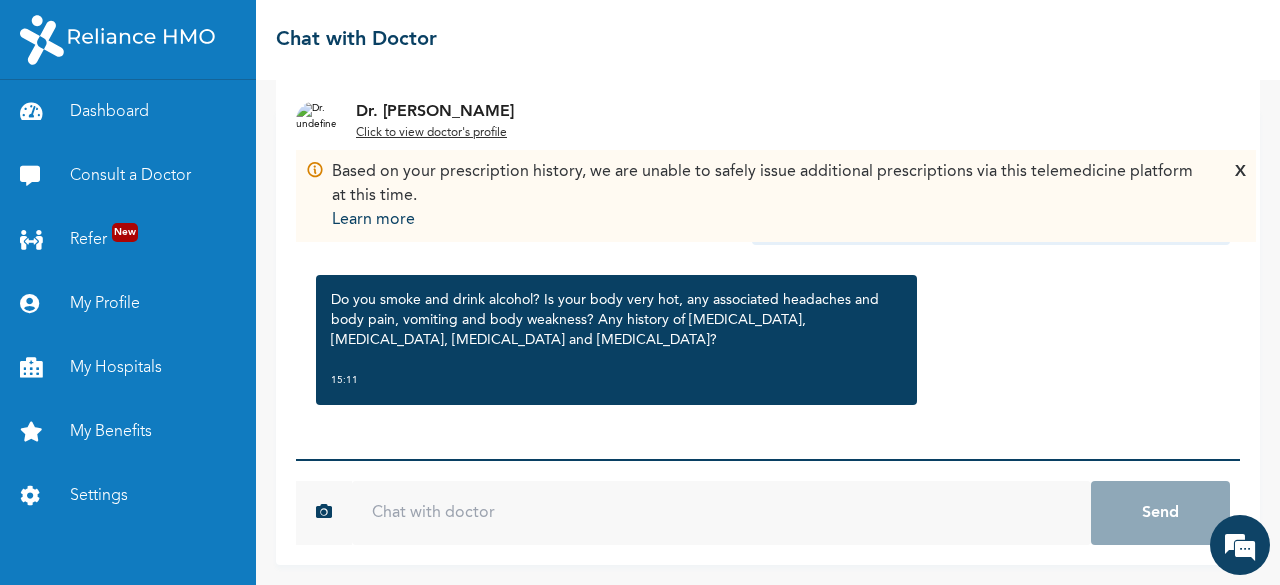 click at bounding box center (721, 513) 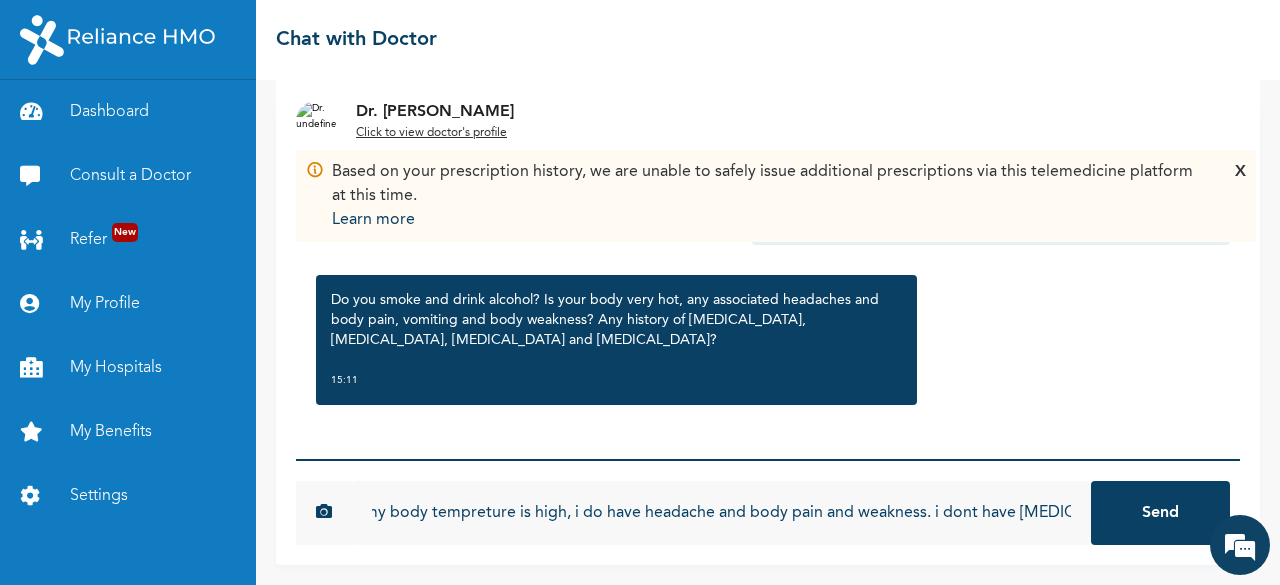 scroll, scrollTop: 0, scrollLeft: 229, axis: horizontal 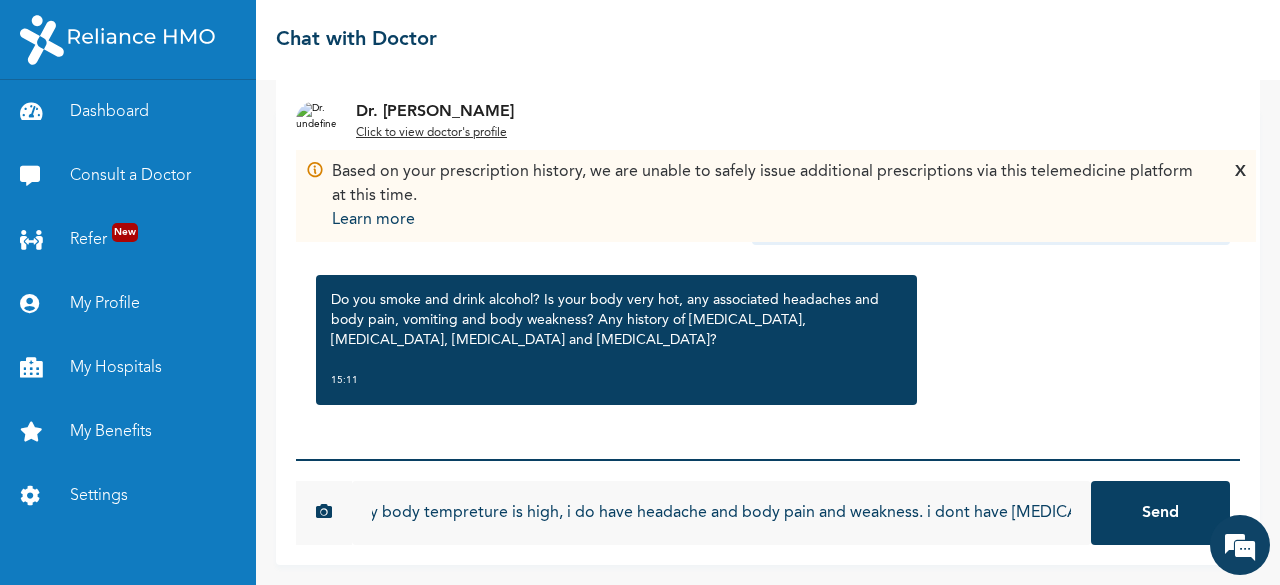 type on "idont smoke or drink alcoho, my body tempreture is high, i do have headache and body pain and weakness. i dont have [MEDICAL_DATA]" 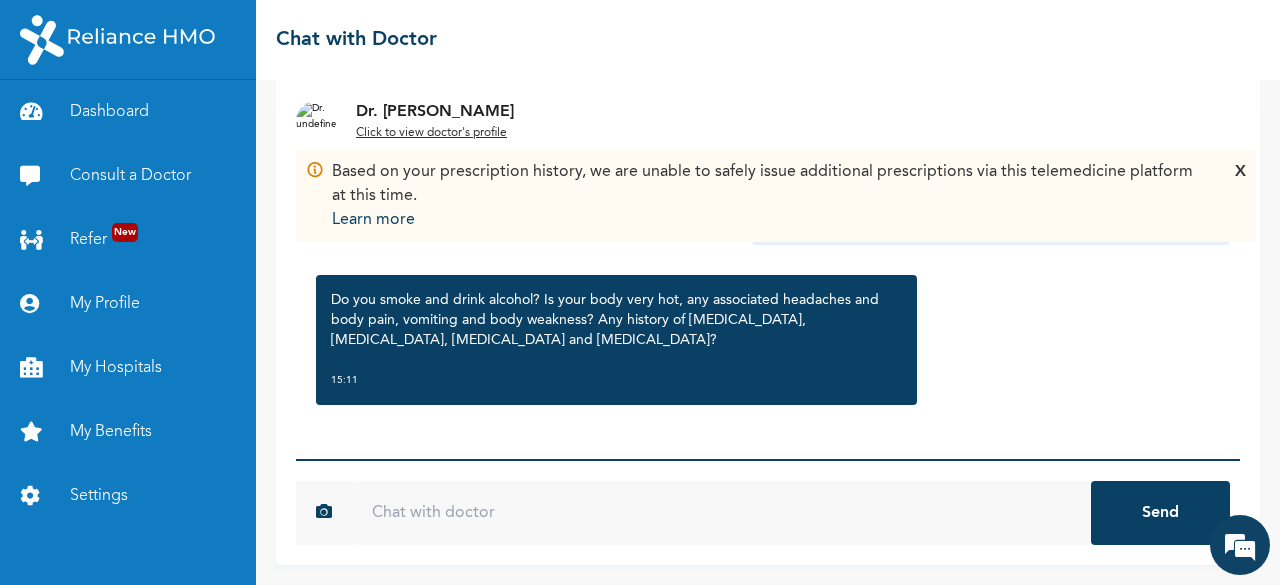 scroll, scrollTop: 0, scrollLeft: 0, axis: both 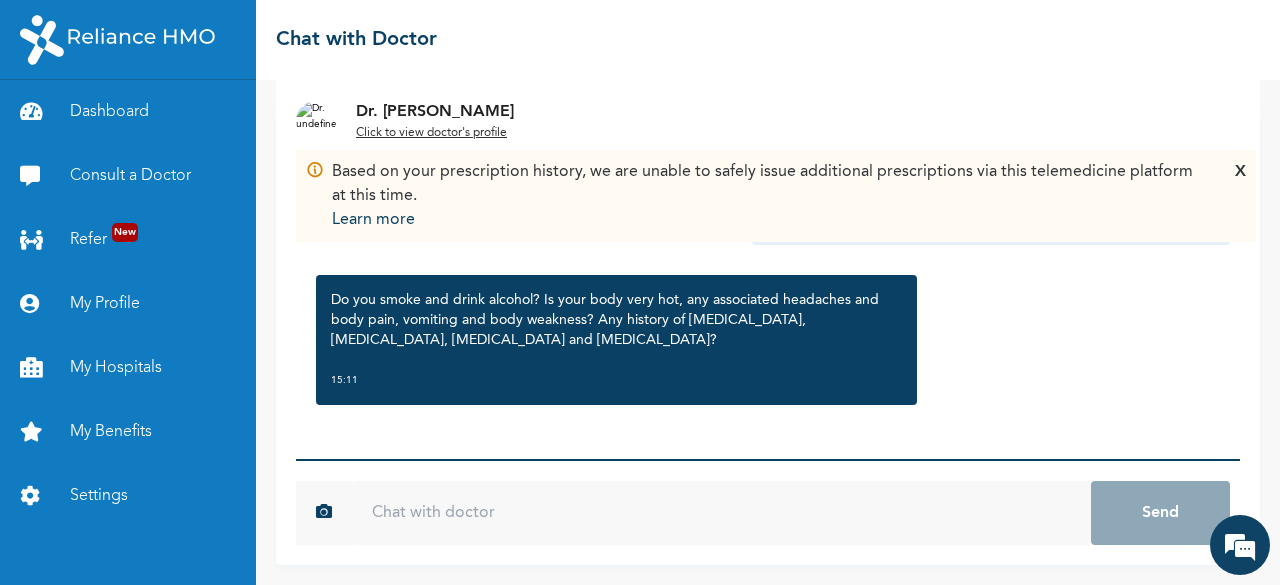 click at bounding box center (721, 513) 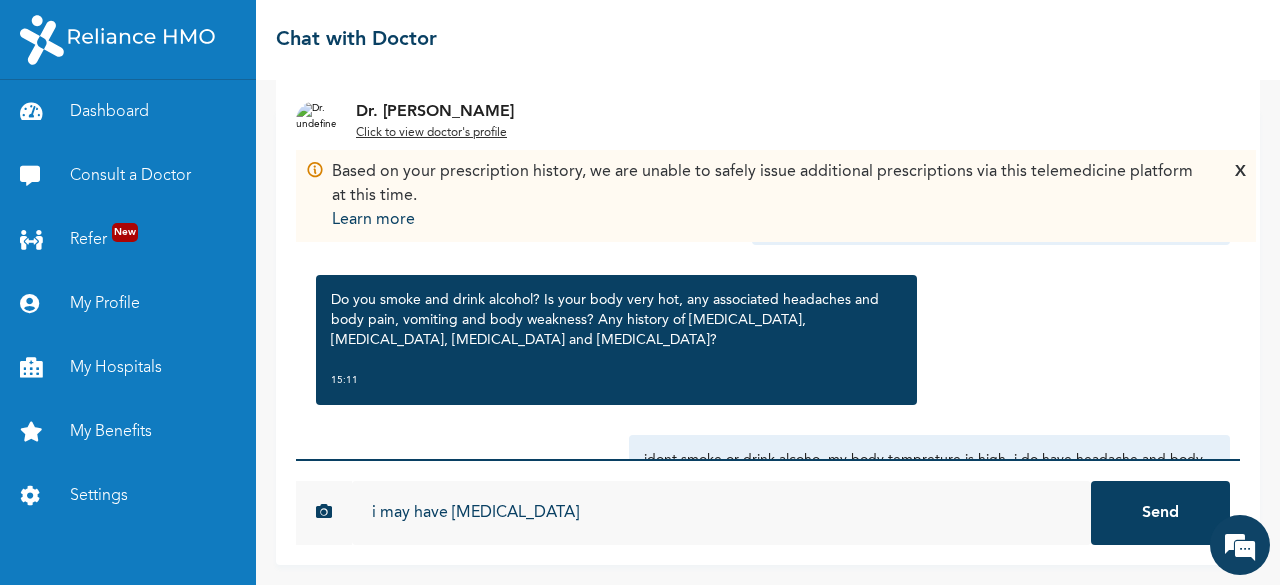 click on "i may have [MEDICAL_DATA]" at bounding box center [721, 513] 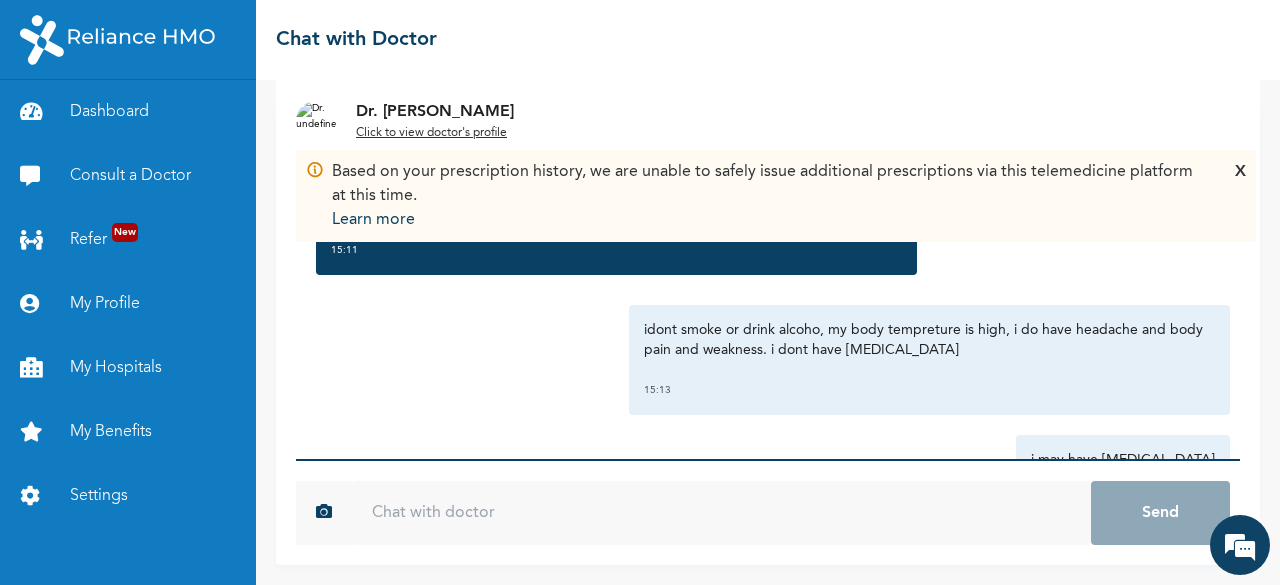 scroll, scrollTop: 1524, scrollLeft: 0, axis: vertical 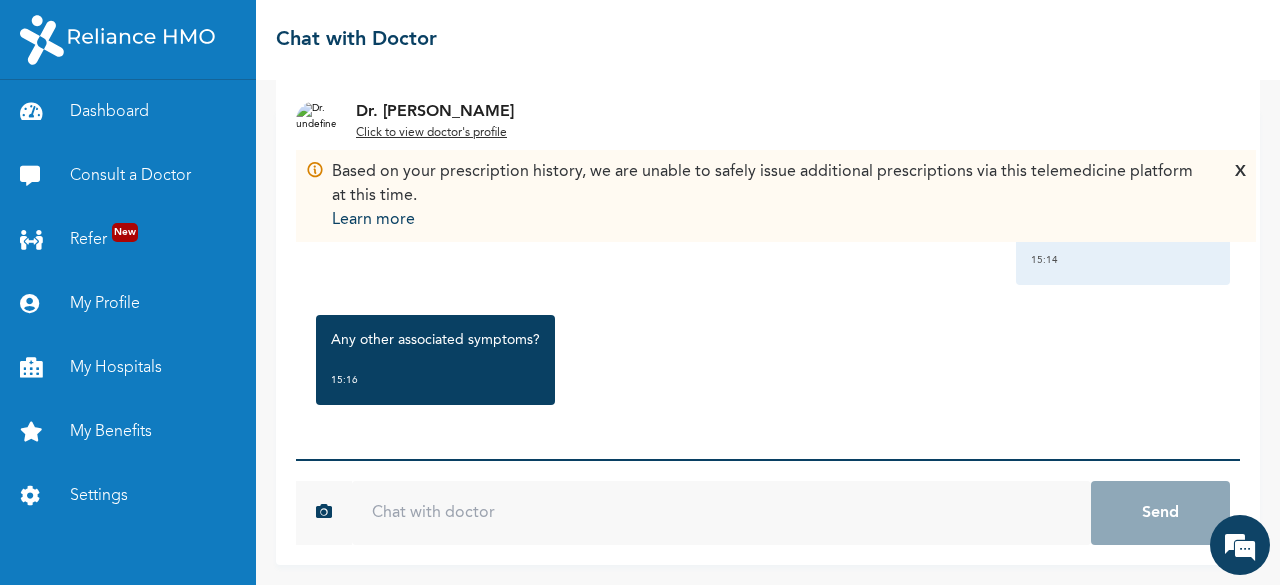 click at bounding box center (721, 513) 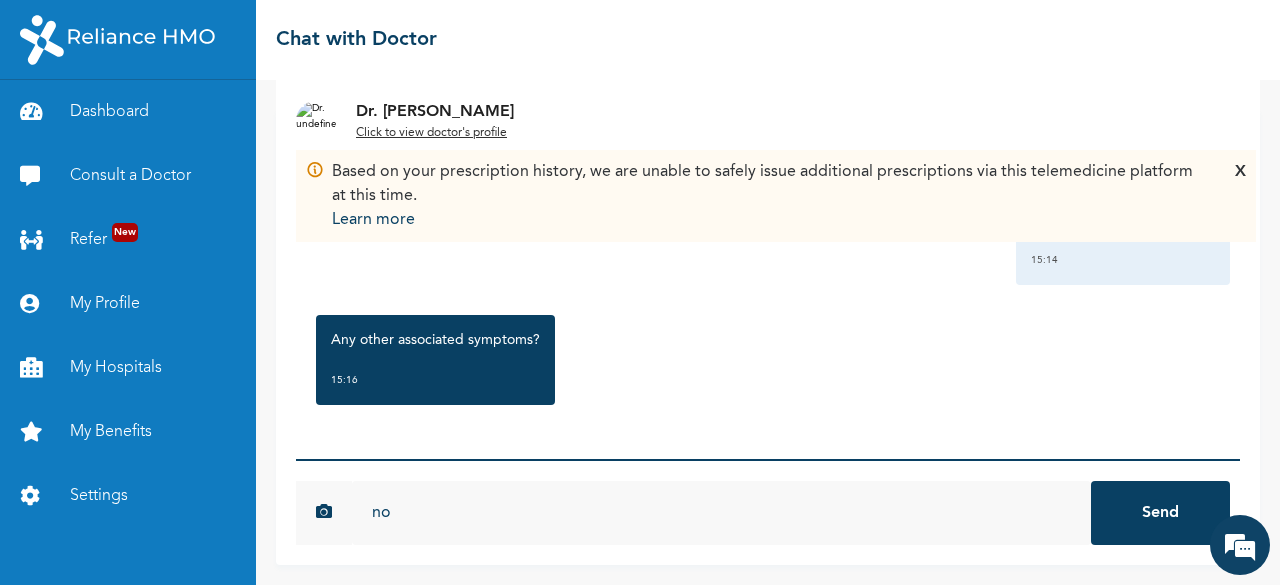 type on "no" 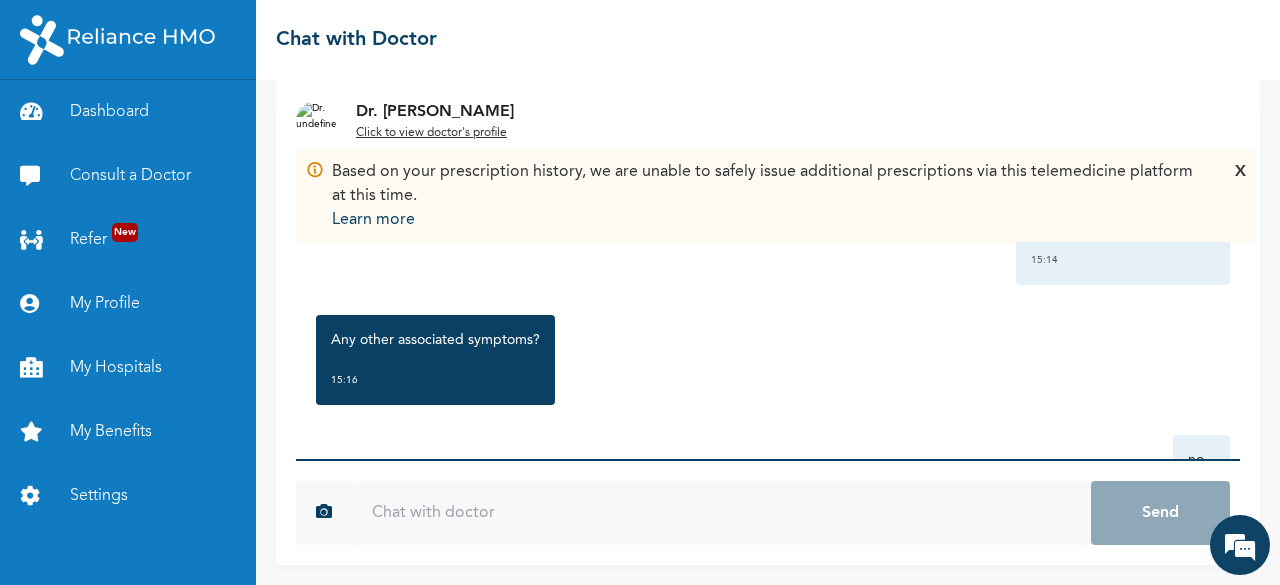 scroll, scrollTop: 1764, scrollLeft: 0, axis: vertical 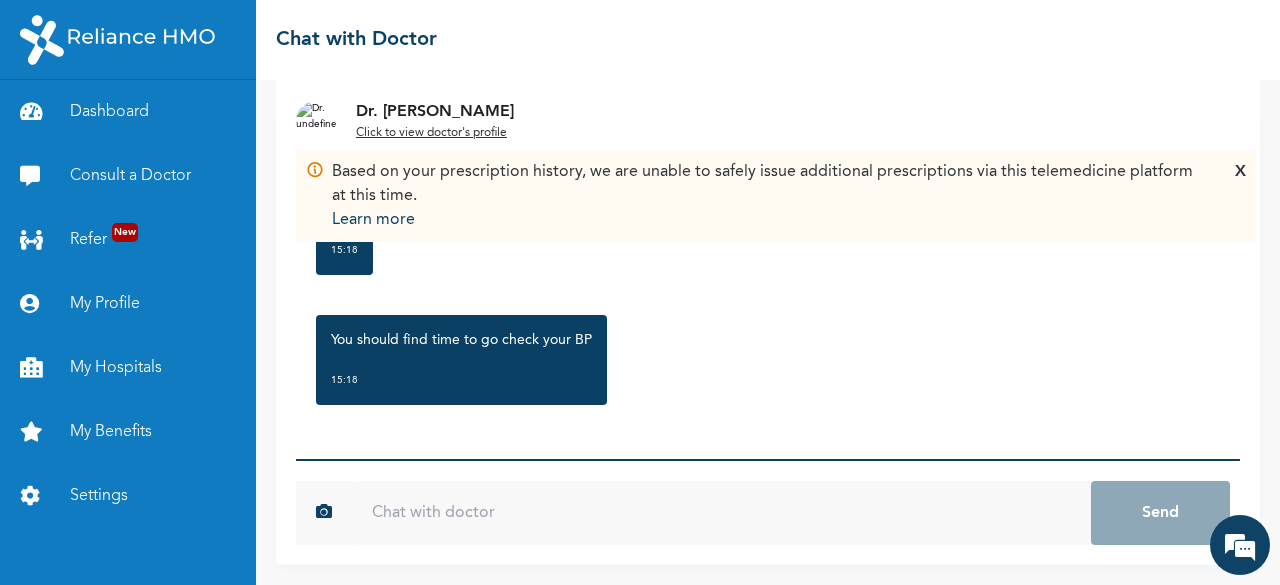 click at bounding box center [721, 513] 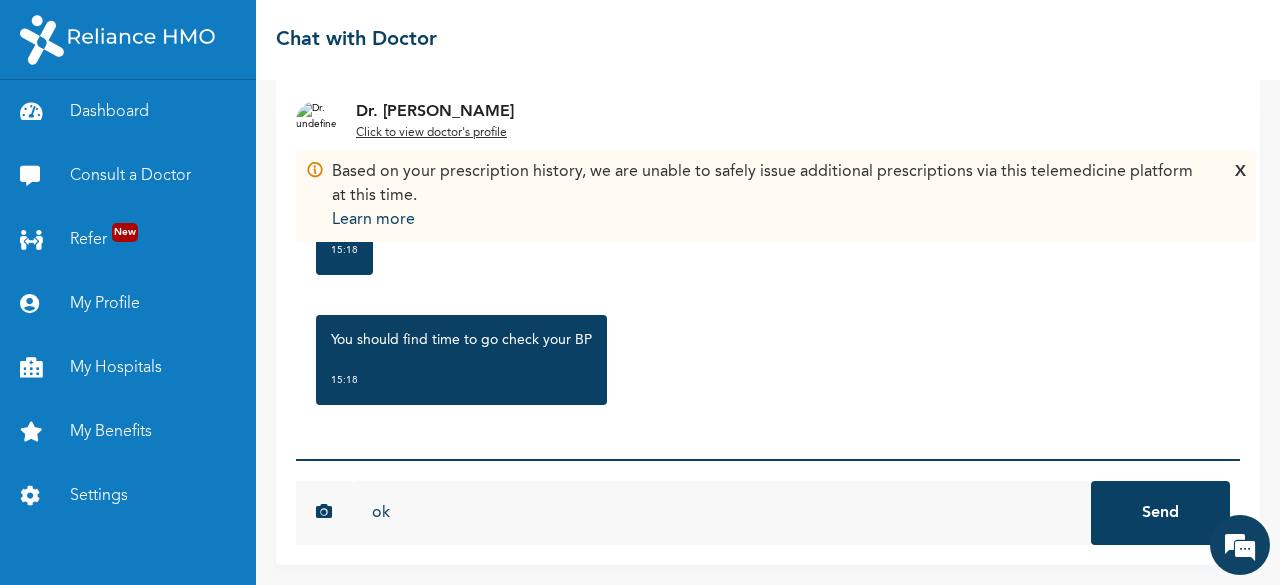type on "ok" 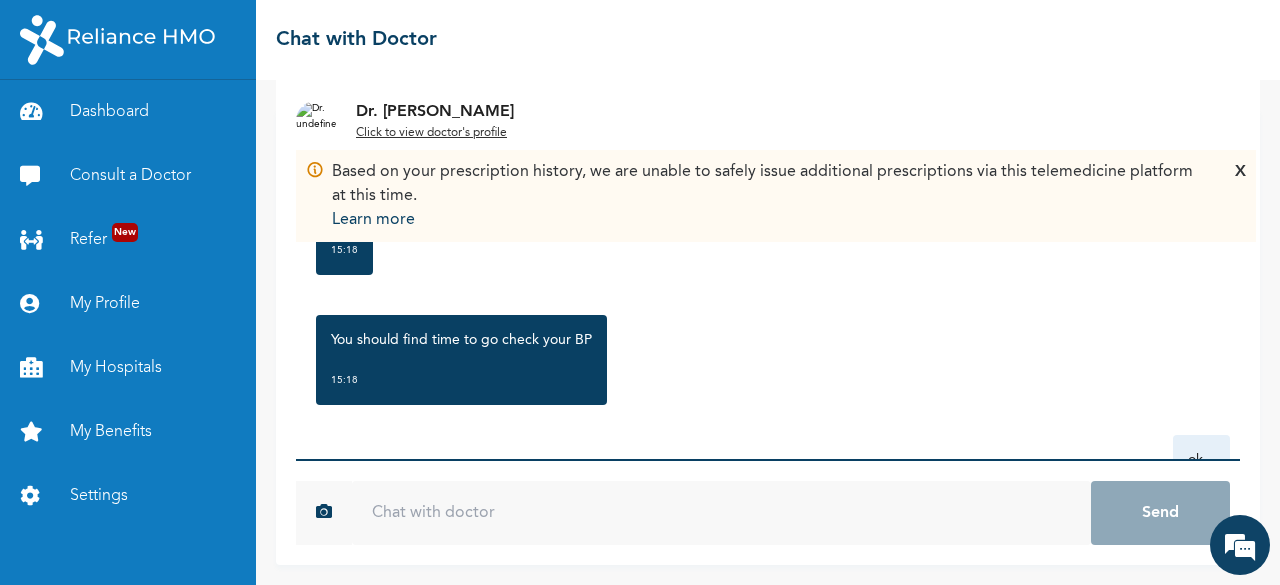 scroll, scrollTop: 2284, scrollLeft: 0, axis: vertical 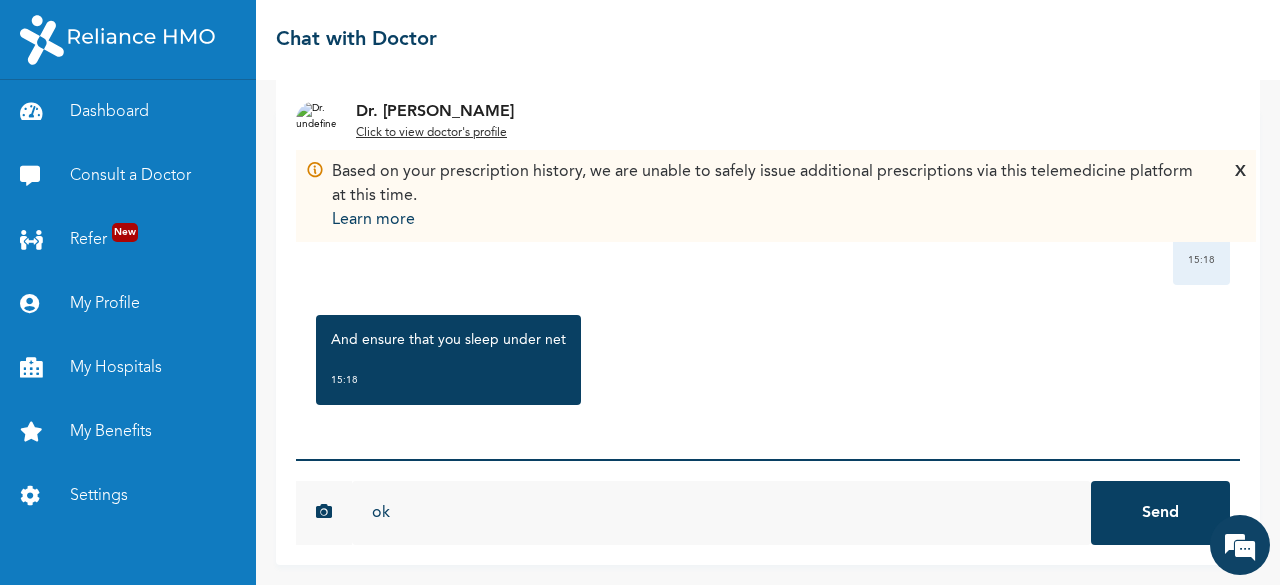 type on "ok" 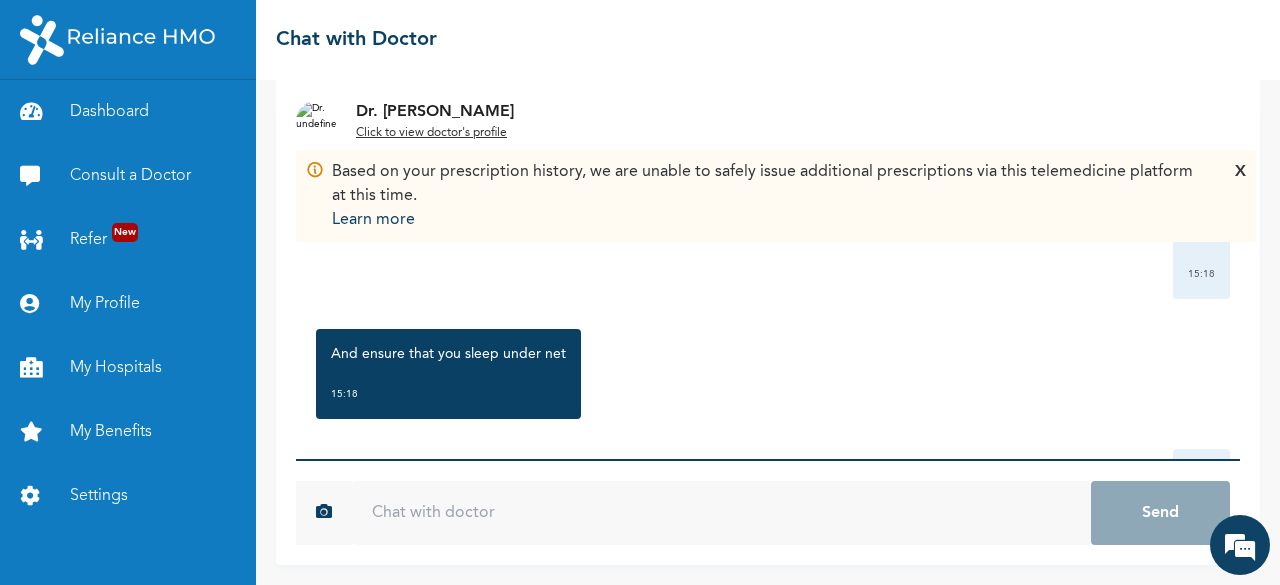 scroll, scrollTop: 2524, scrollLeft: 0, axis: vertical 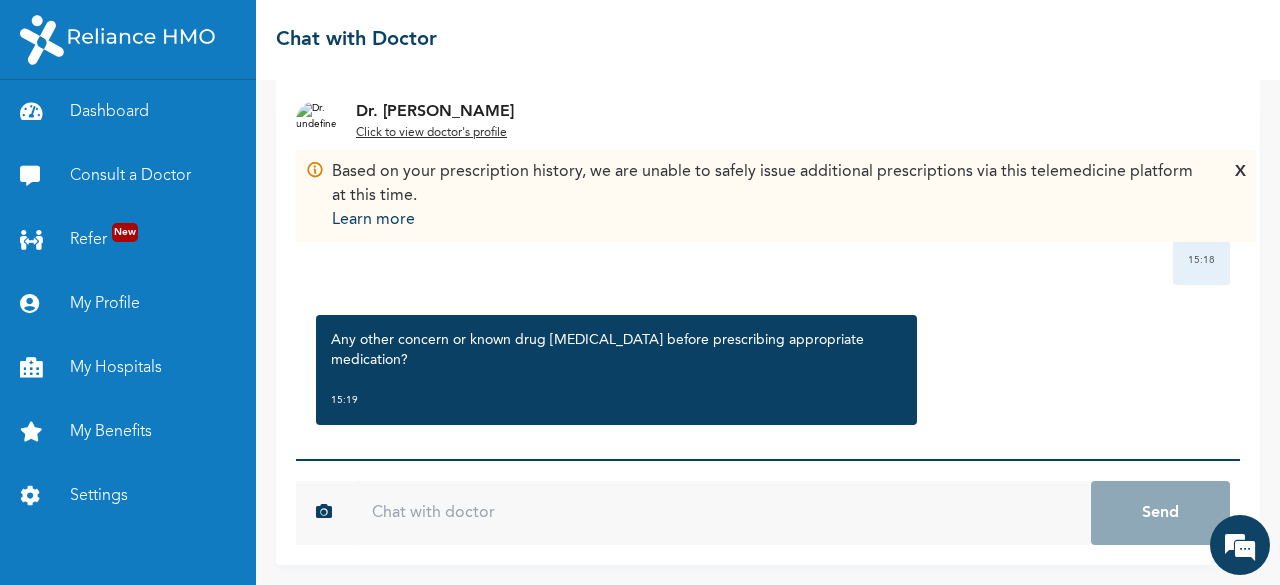 click at bounding box center [721, 513] 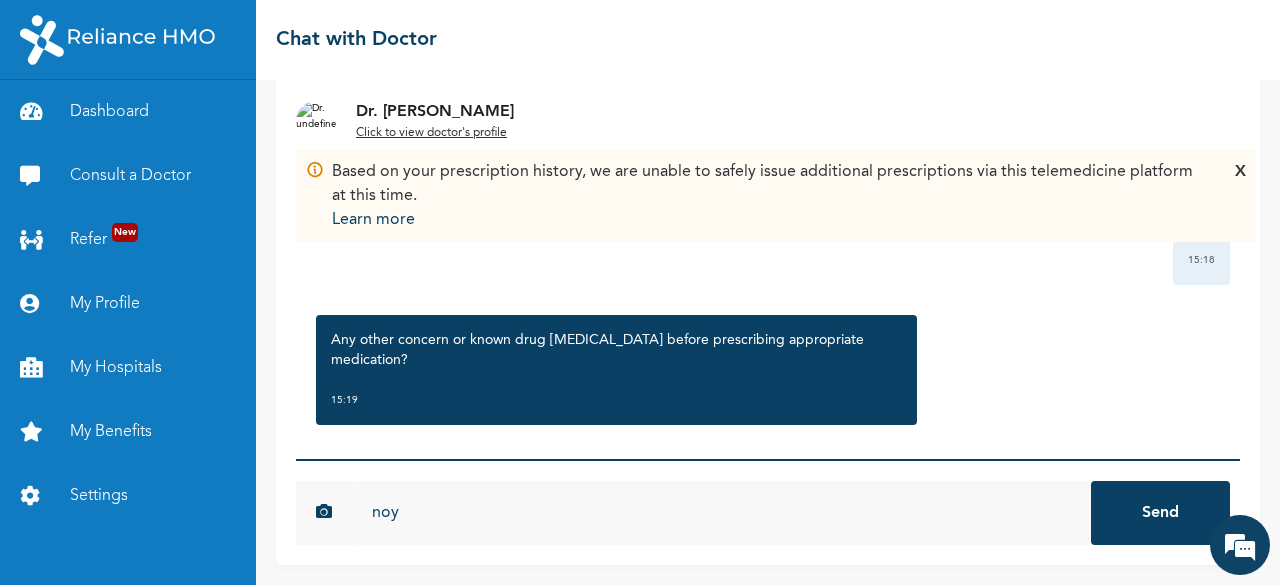 type on "noy" 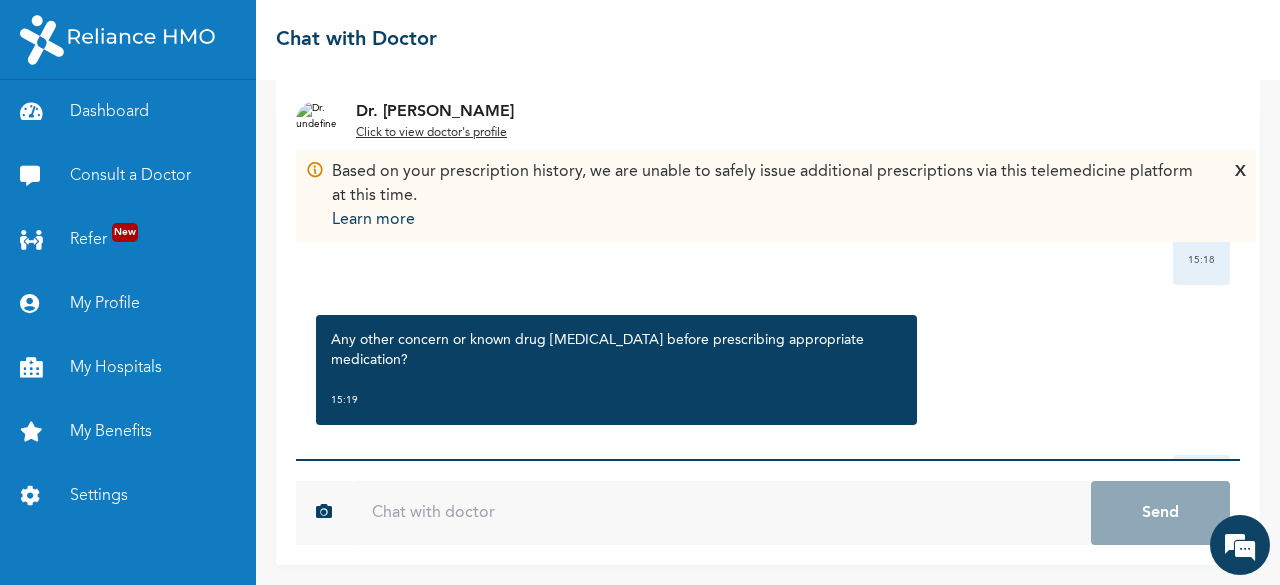scroll, scrollTop: 2764, scrollLeft: 0, axis: vertical 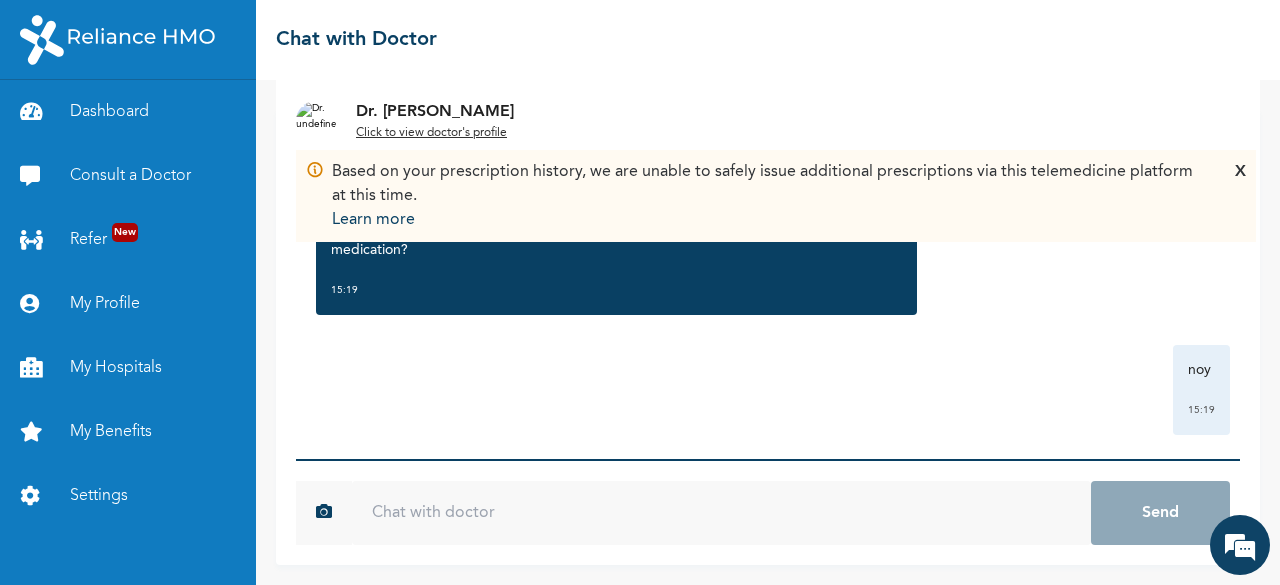 drag, startPoint x: 381, startPoint y: 341, endPoint x: 276, endPoint y: 327, distance: 105.92922 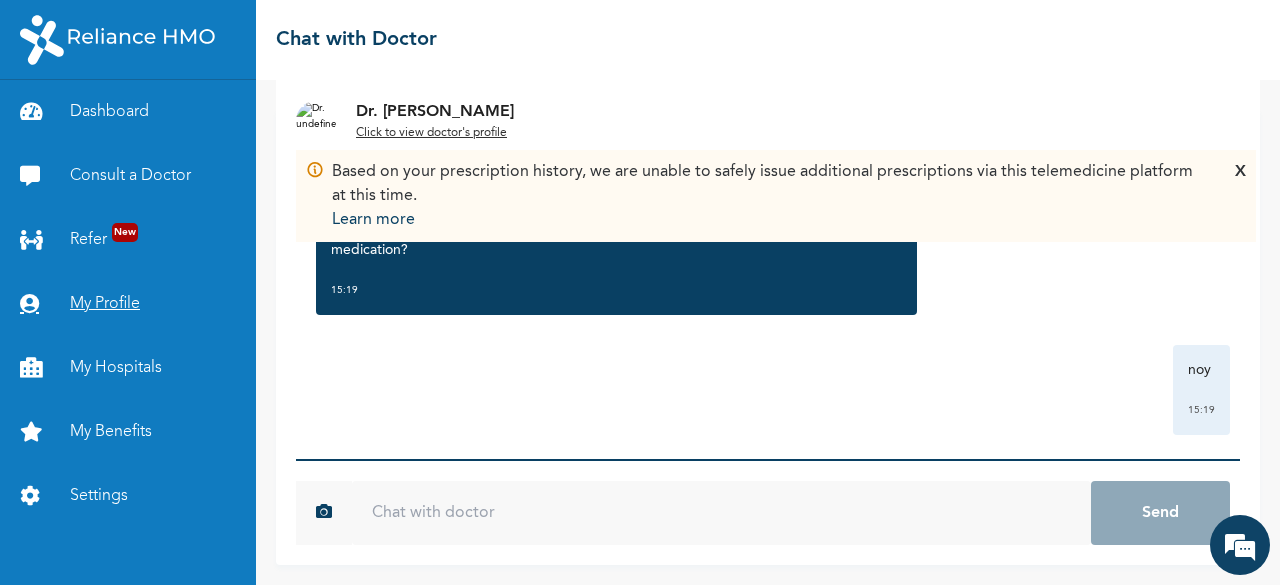 click on "My Profile" at bounding box center [128, 304] 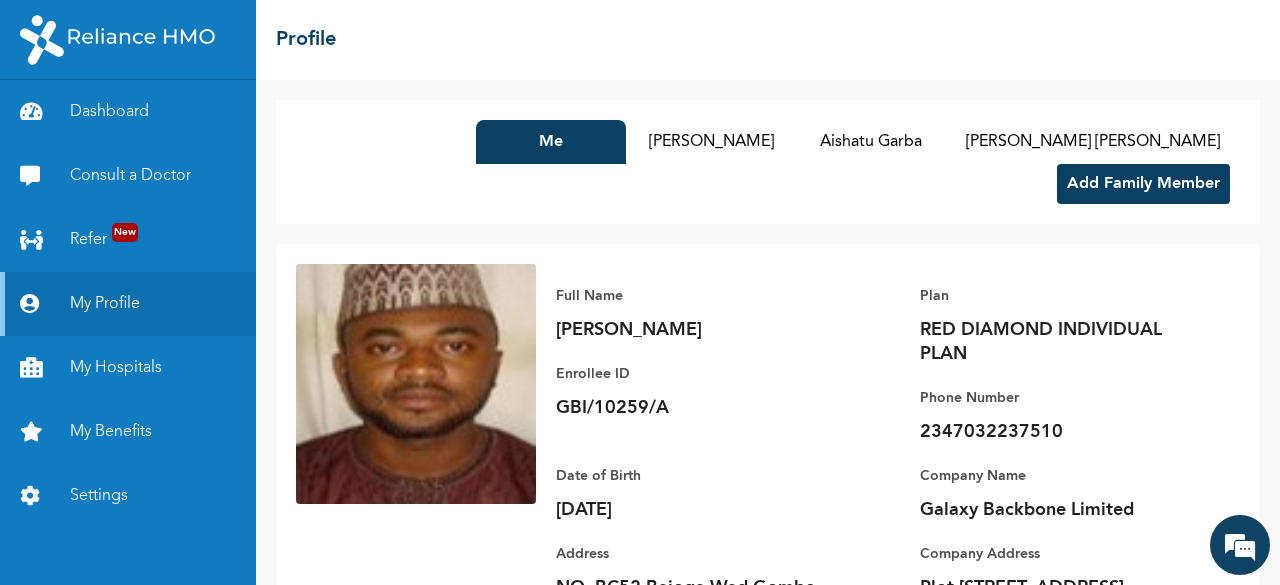 scroll, scrollTop: 78, scrollLeft: 0, axis: vertical 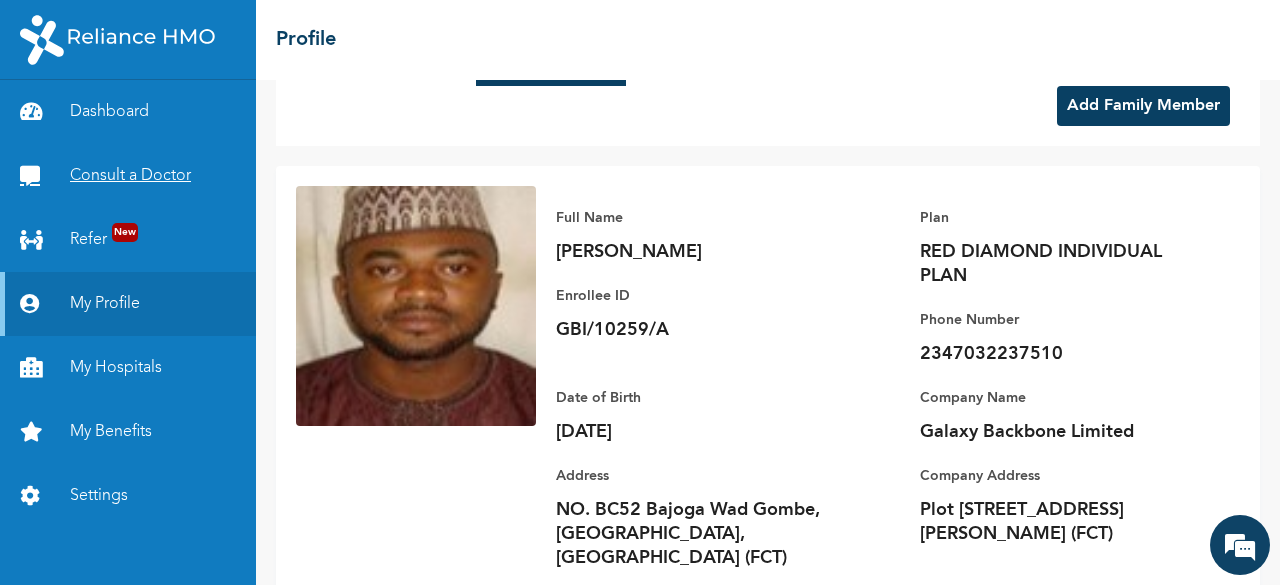 click on "Consult a Doctor" at bounding box center (128, 176) 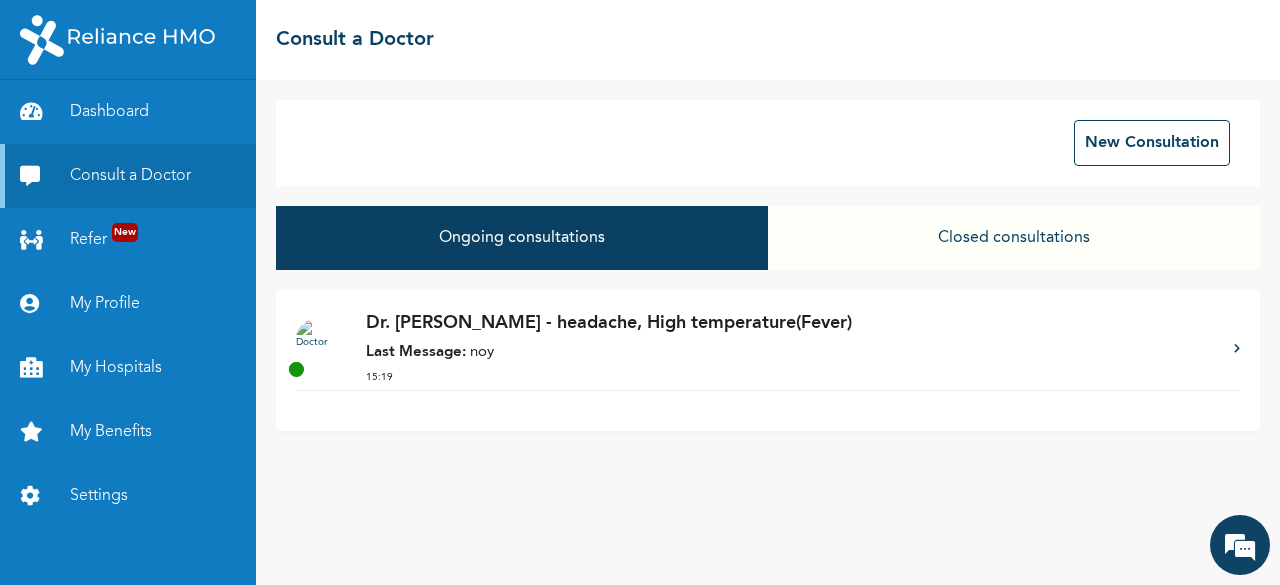 click on "Dr. [PERSON_NAME] - headache, High temperature(Fever)" at bounding box center (790, 323) 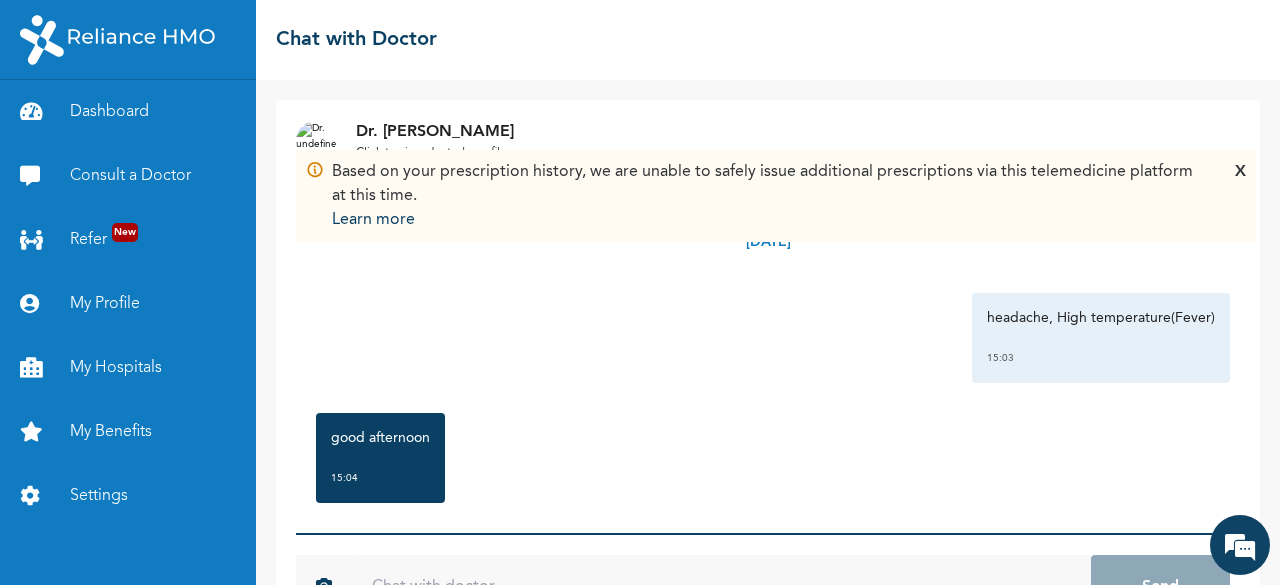 scroll, scrollTop: 74, scrollLeft: 0, axis: vertical 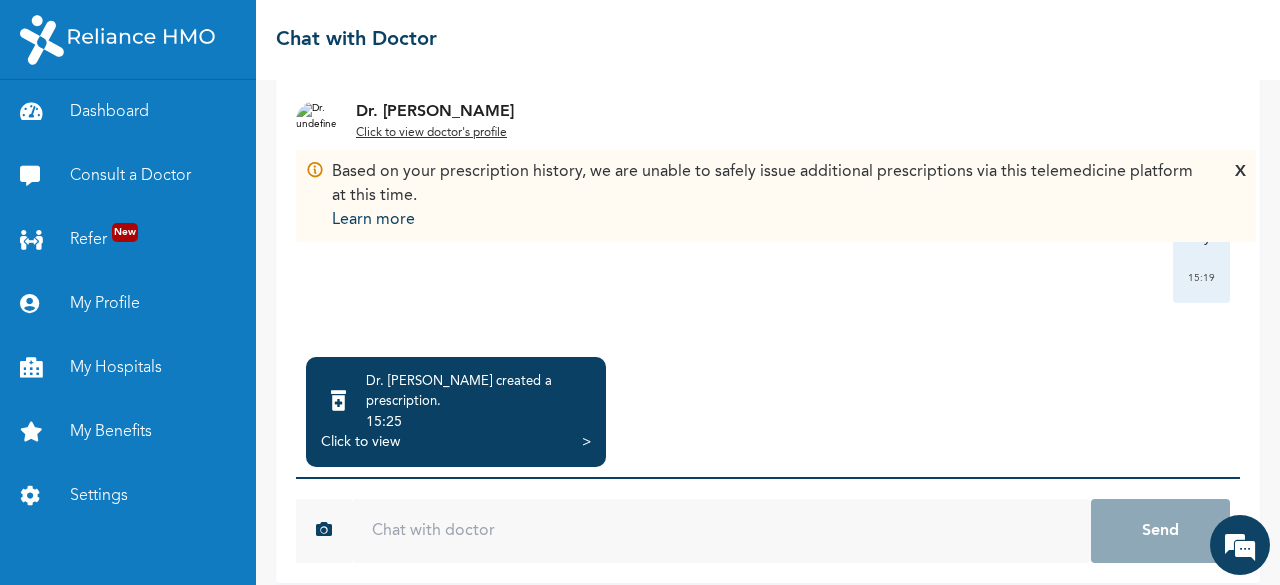 click on "Click to view" at bounding box center (360, 442) 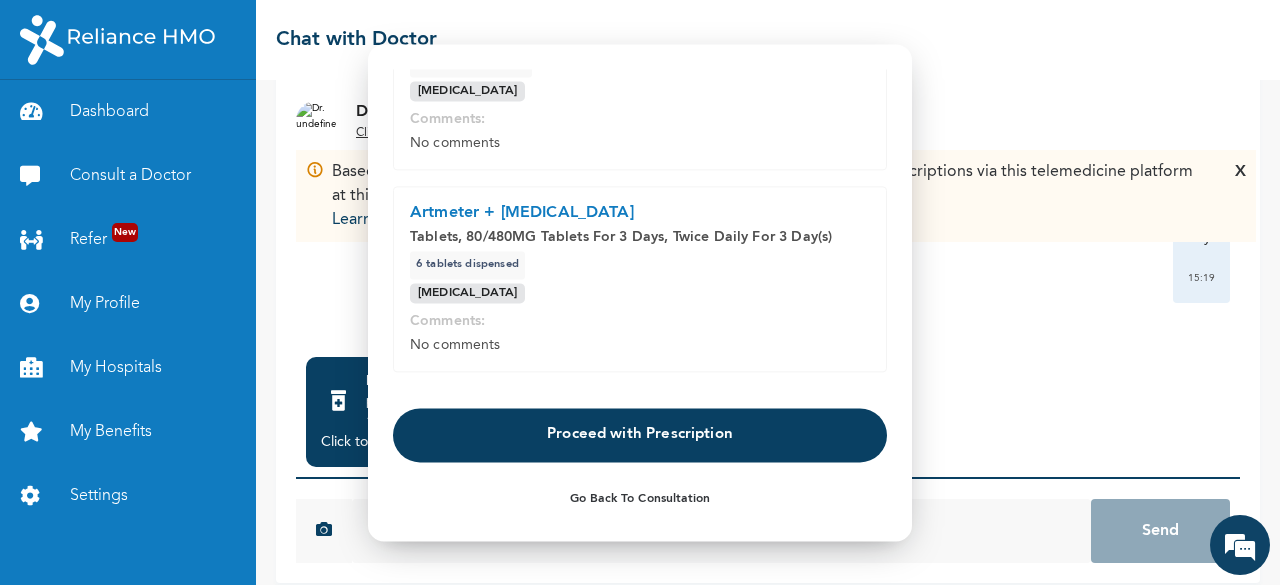 scroll, scrollTop: 173, scrollLeft: 0, axis: vertical 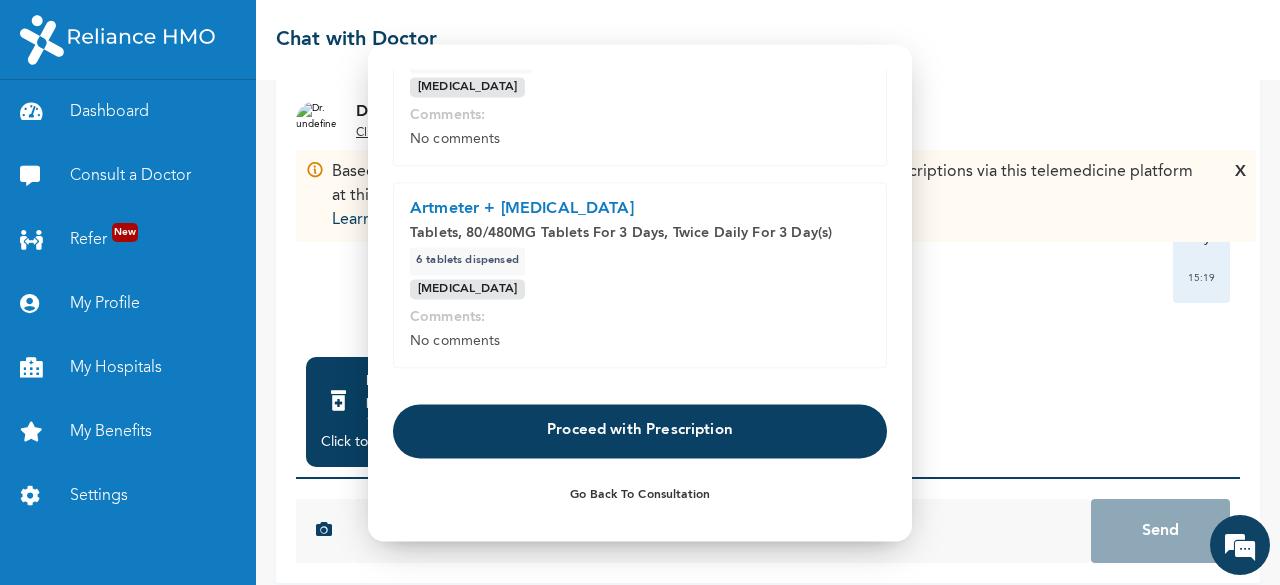 click on "Proceed with Prescription" at bounding box center (640, 431) 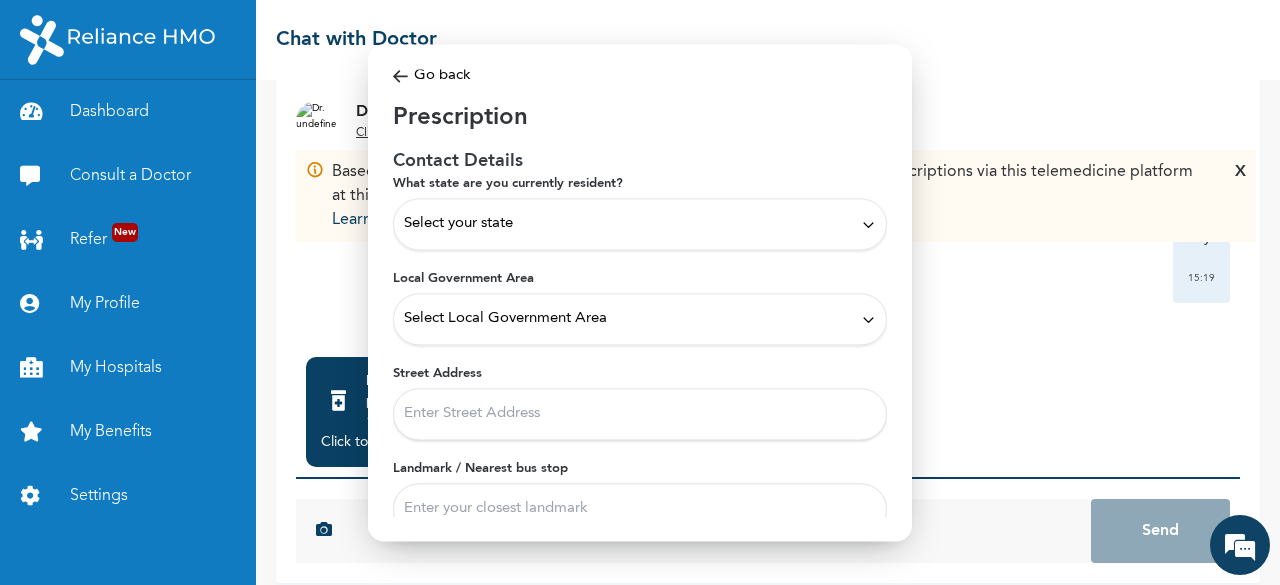 scroll, scrollTop: 0, scrollLeft: 0, axis: both 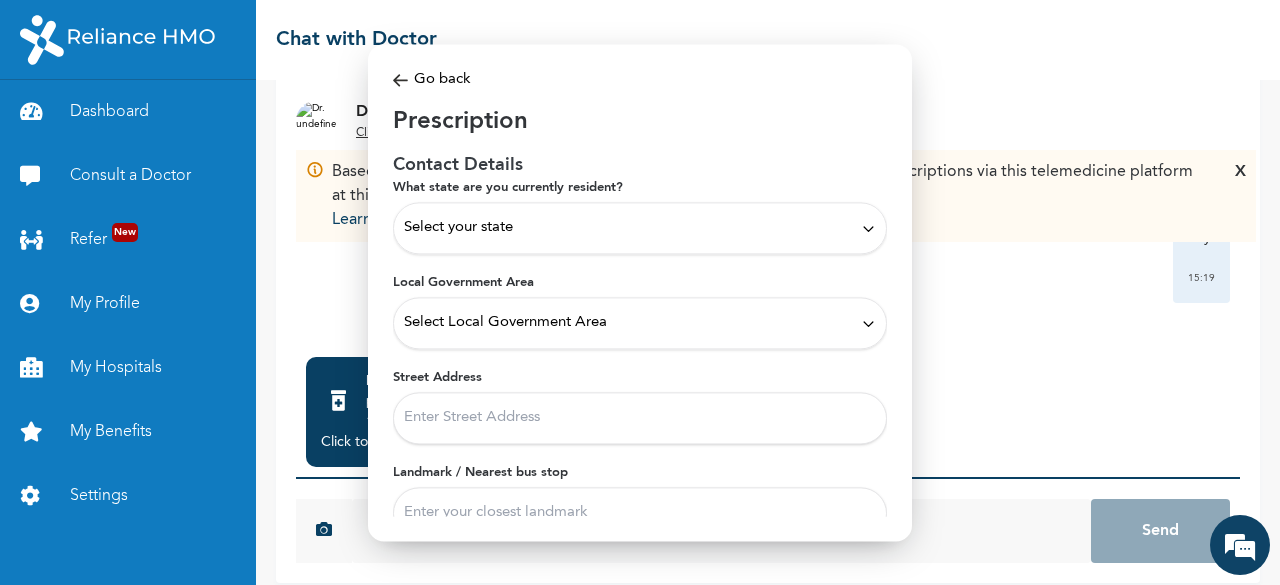 click on "Select your state" at bounding box center (640, 228) 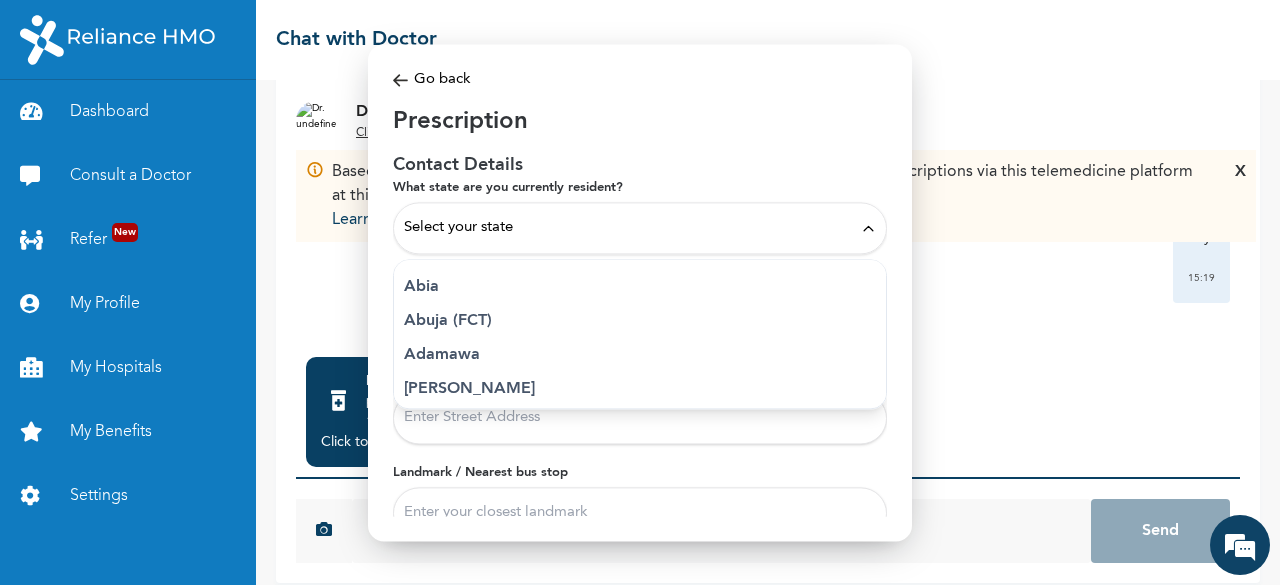click on "Abuja (FCT)" at bounding box center (640, 321) 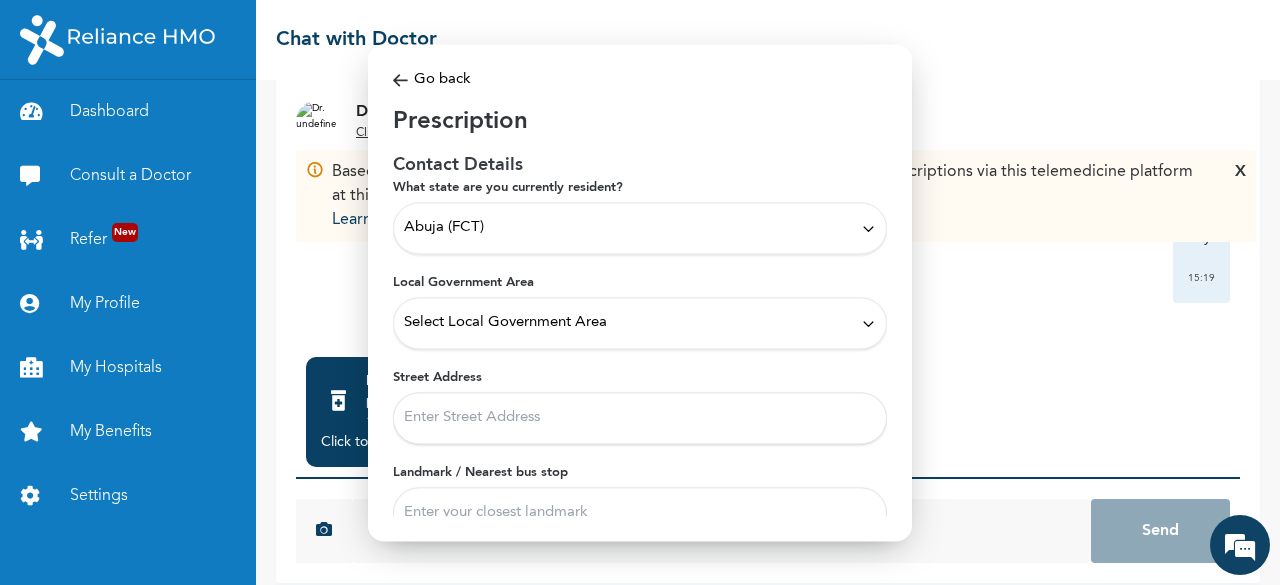 click on "Select Local Government Area" at bounding box center [640, 323] 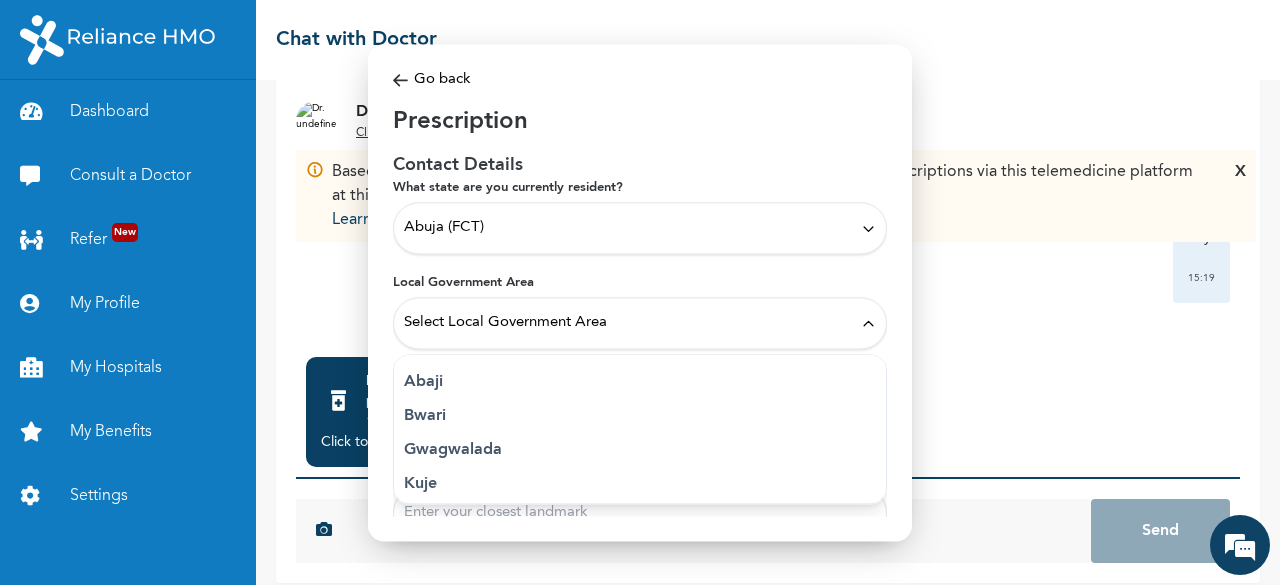 scroll, scrollTop: 75, scrollLeft: 0, axis: vertical 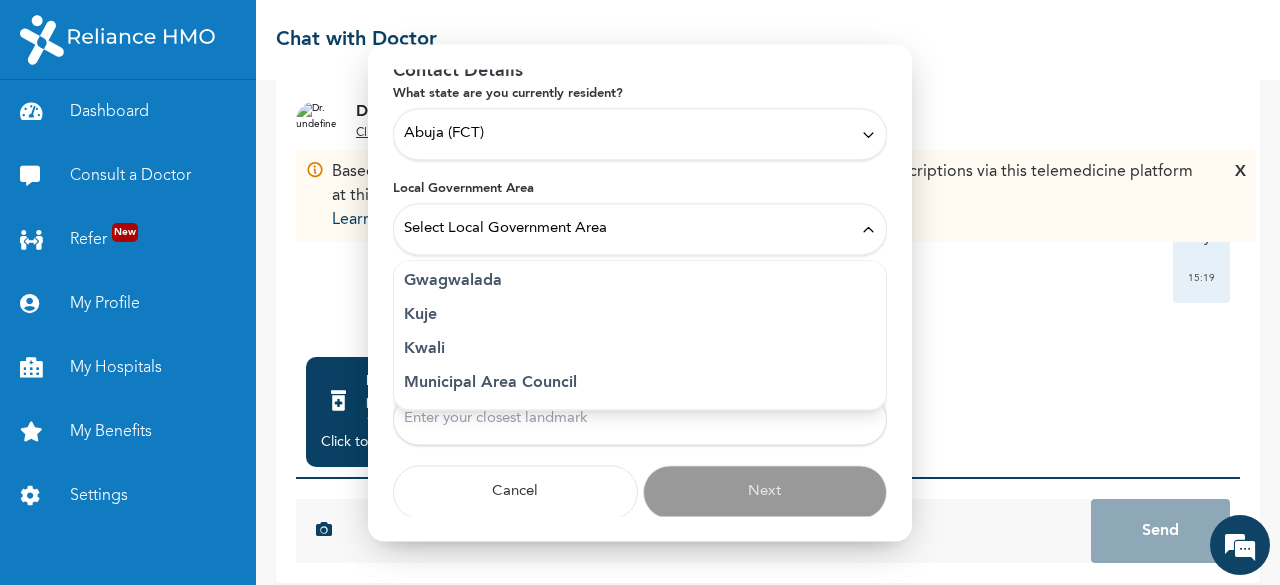 click on "Municipal Area Council" at bounding box center [640, 383] 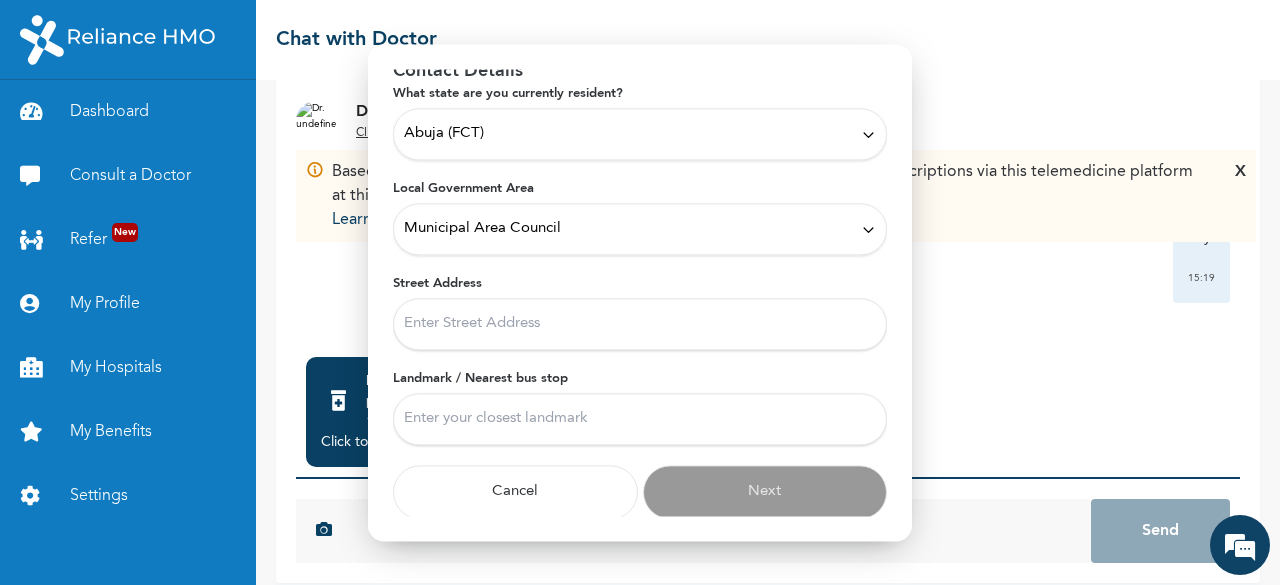 click on "Street Address" at bounding box center (640, 324) 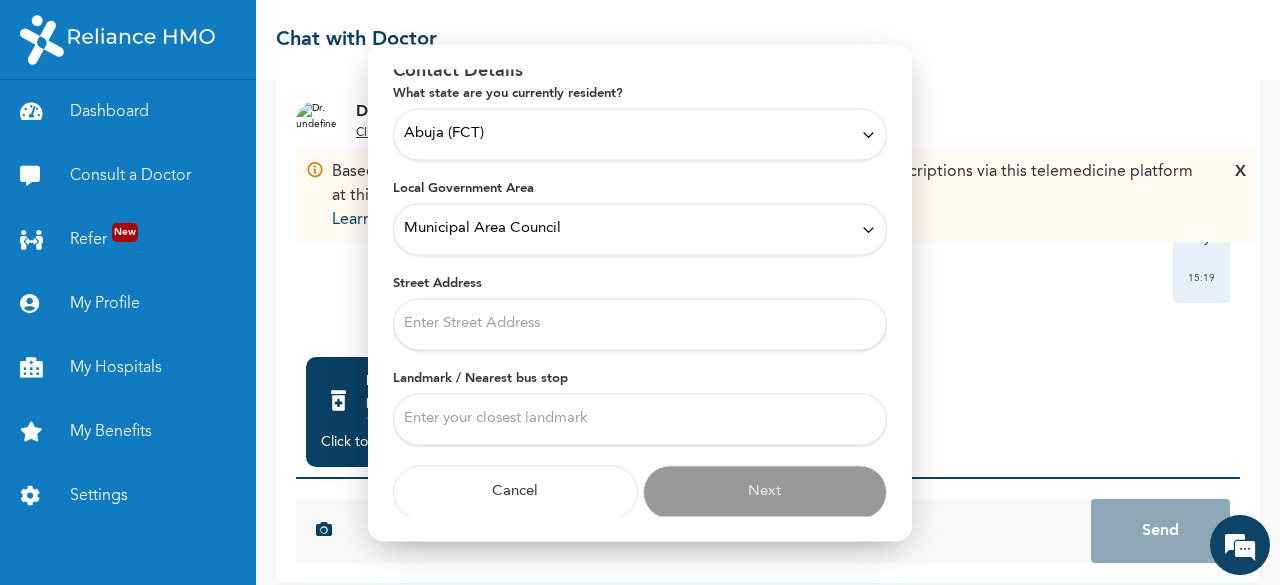 click on "Street Address" at bounding box center [640, 324] 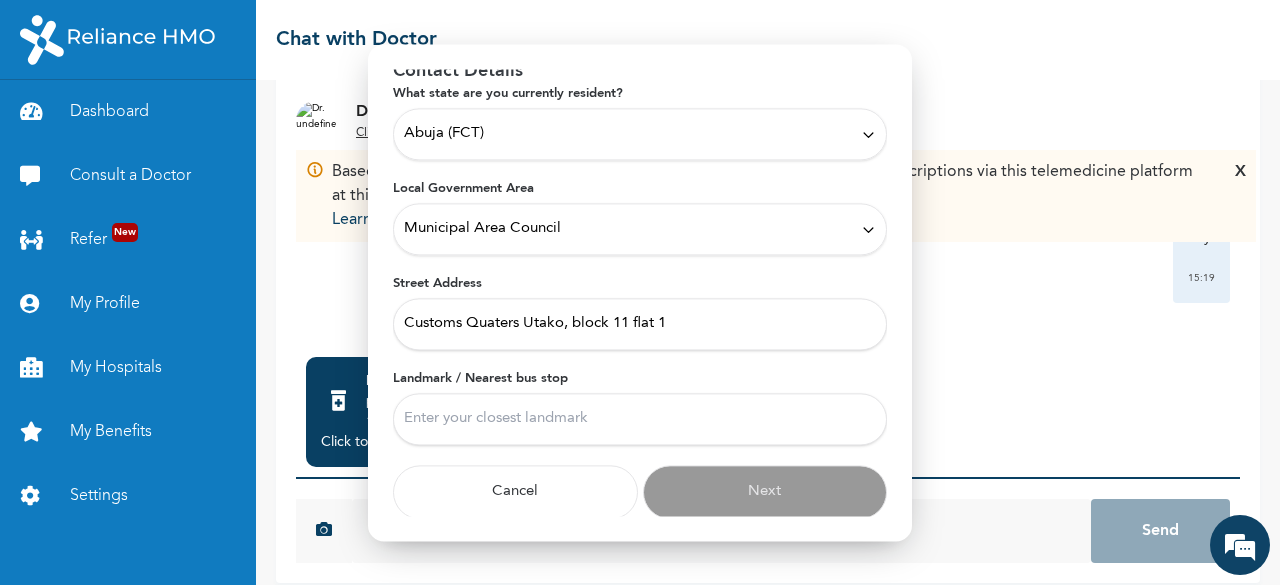 click on "Customs Quaters Utako, block 11 flat 1" at bounding box center (640, 324) 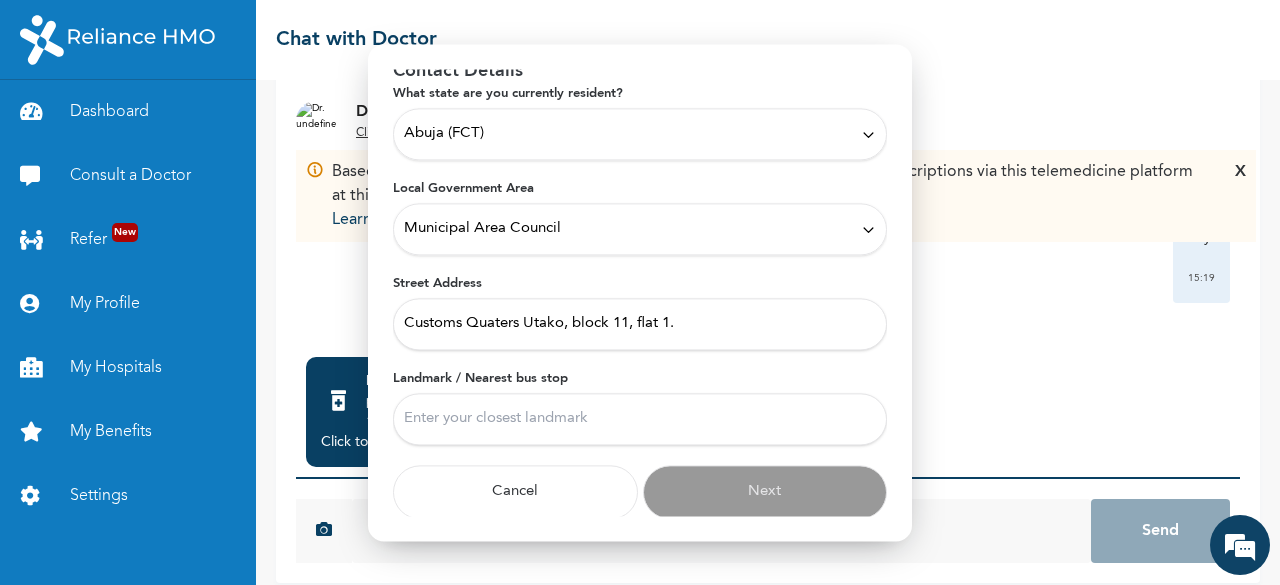 type on "Customs Quaters Utako, block 11, flat 1." 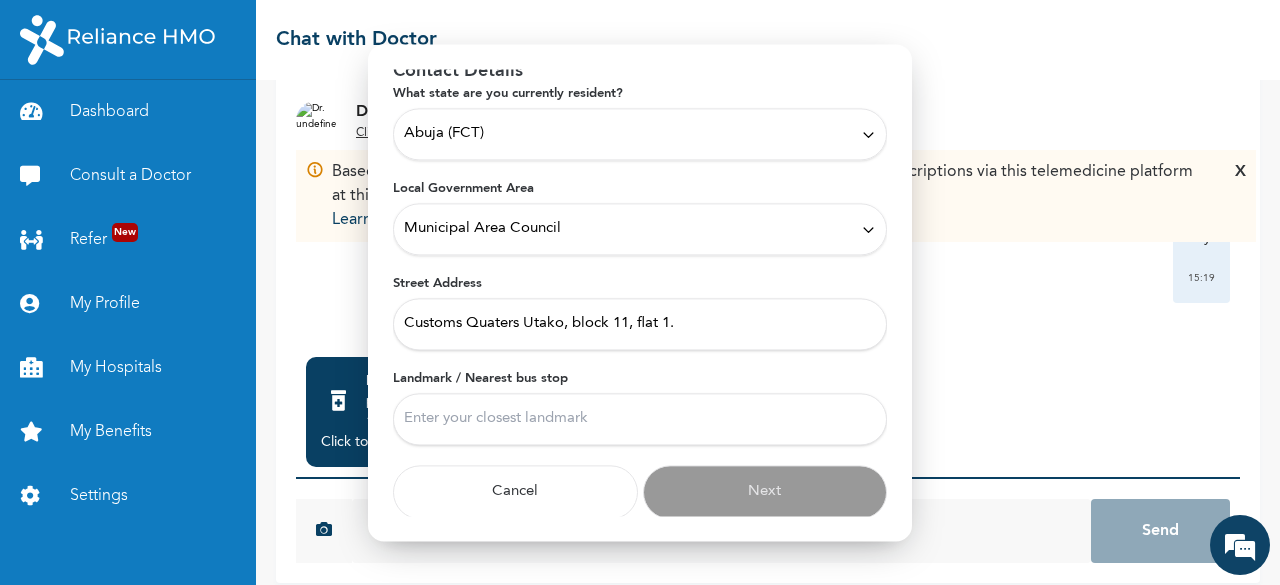 click on "Landmark / Nearest bus stop" at bounding box center [640, 419] 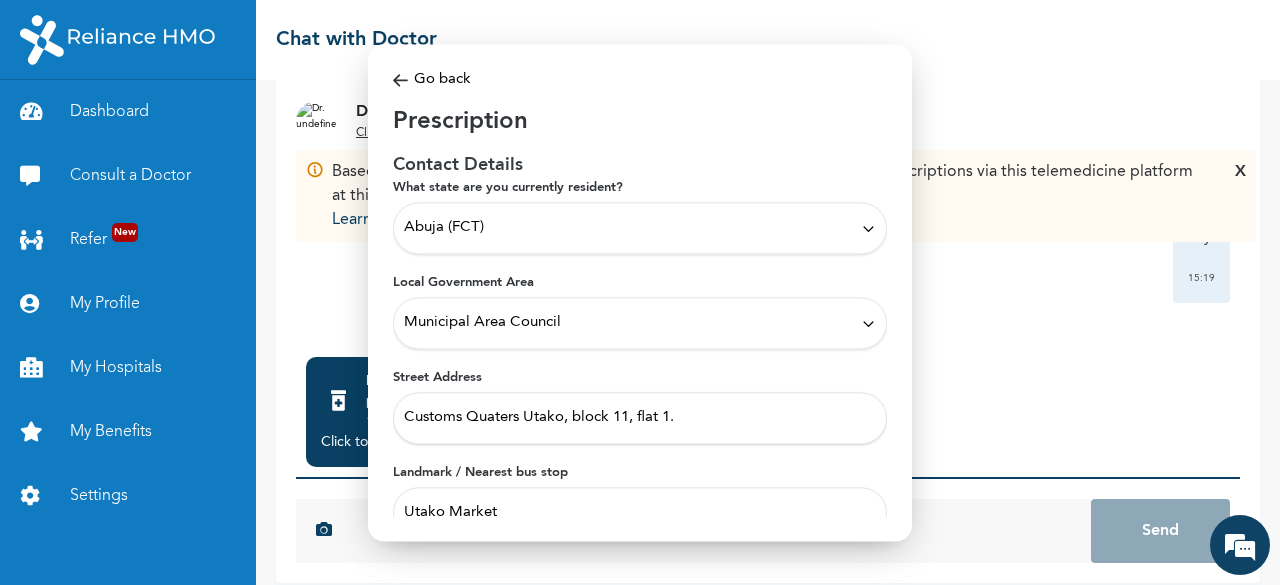 scroll, scrollTop: 94, scrollLeft: 0, axis: vertical 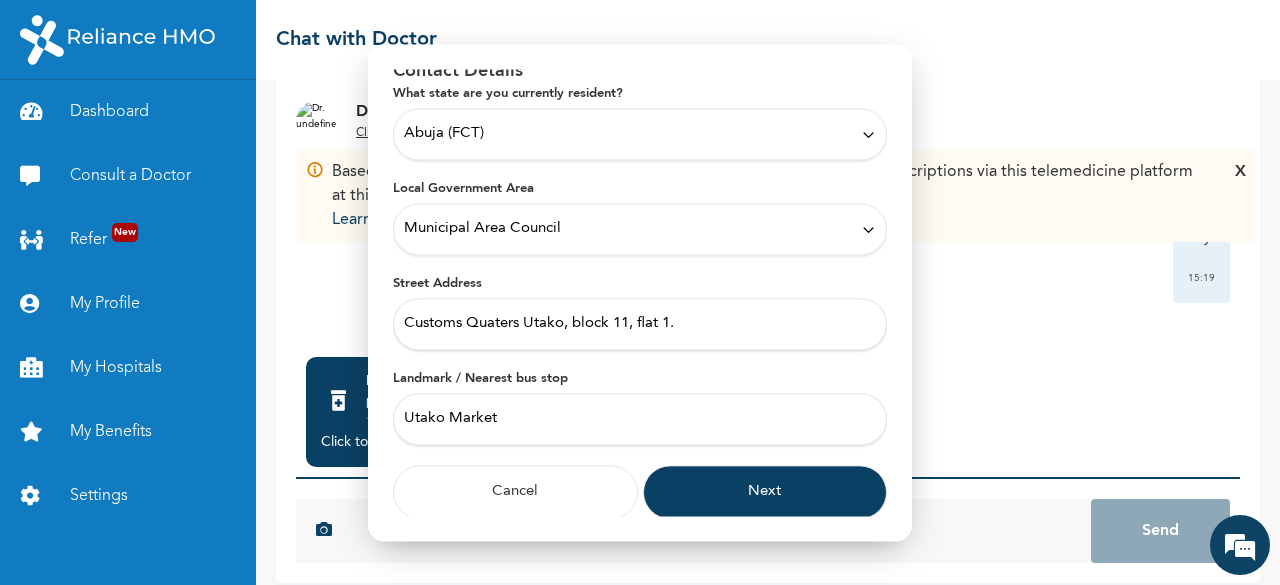 type on "Utako Market" 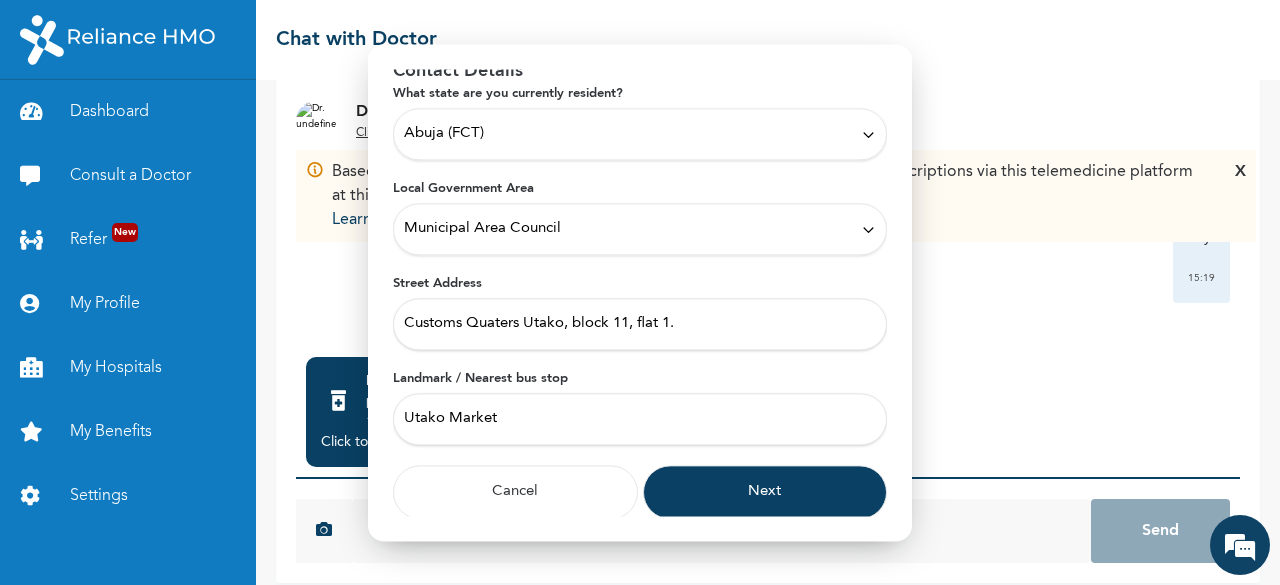 click on "Next" at bounding box center [765, 492] 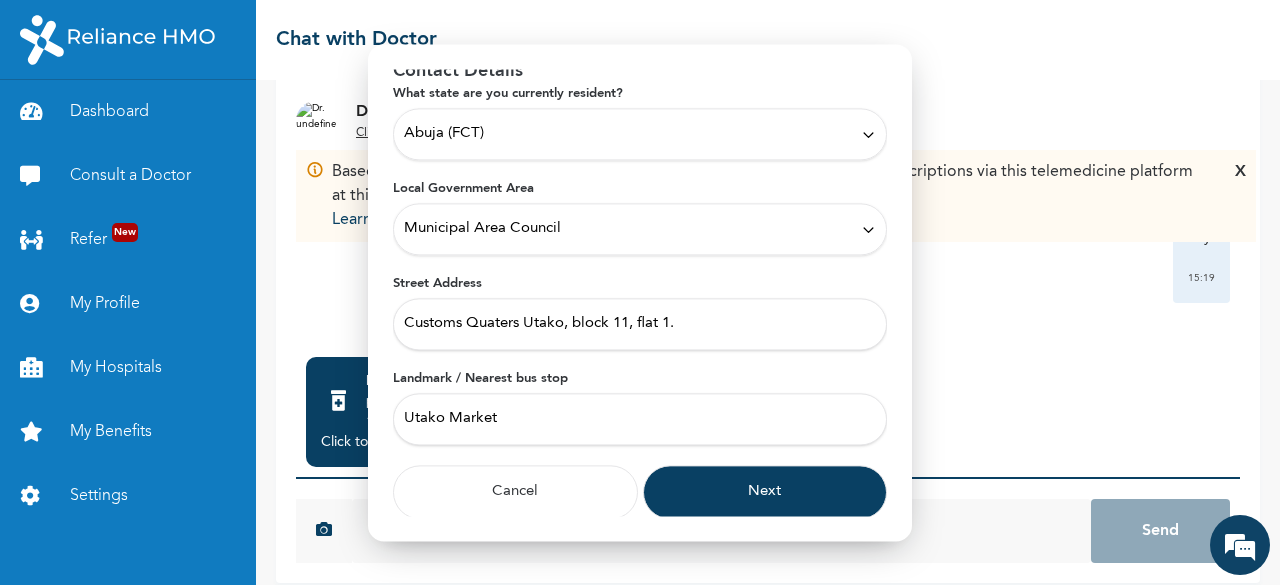 scroll, scrollTop: 0, scrollLeft: 0, axis: both 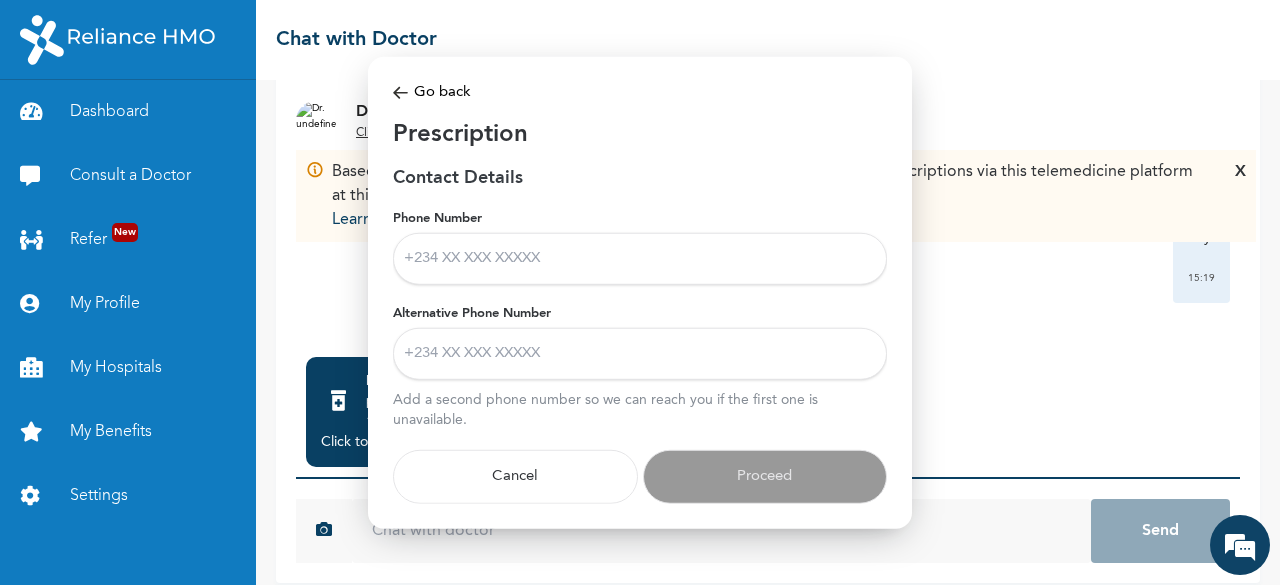 click on "Phone Number" at bounding box center [640, 259] 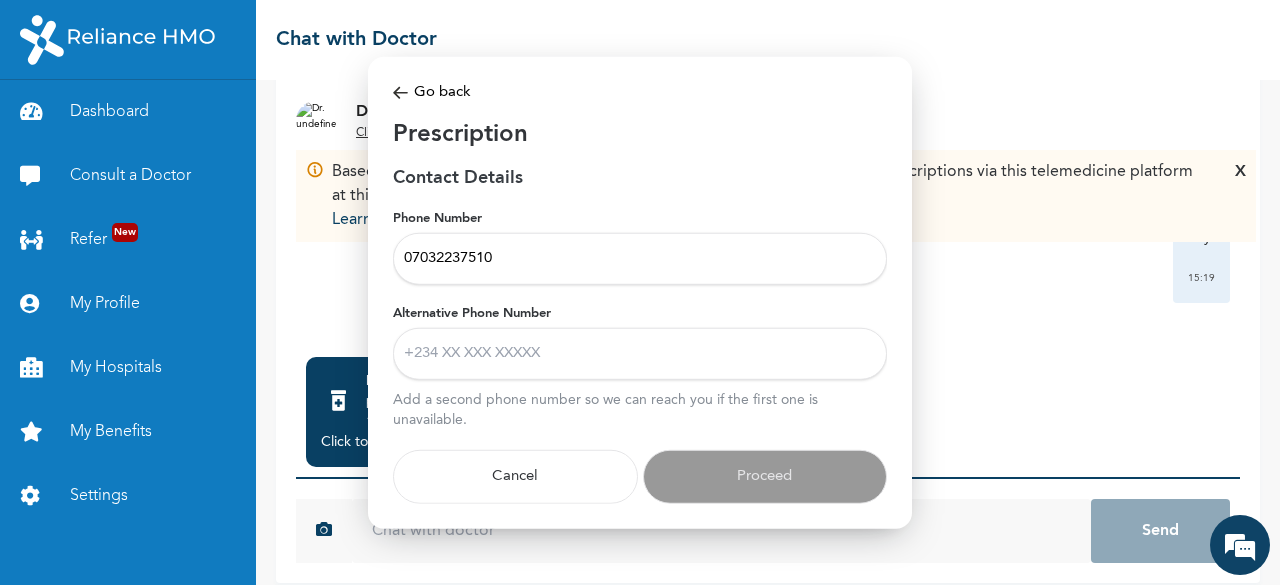 drag, startPoint x: 509, startPoint y: 244, endPoint x: 350, endPoint y: 248, distance: 159.05031 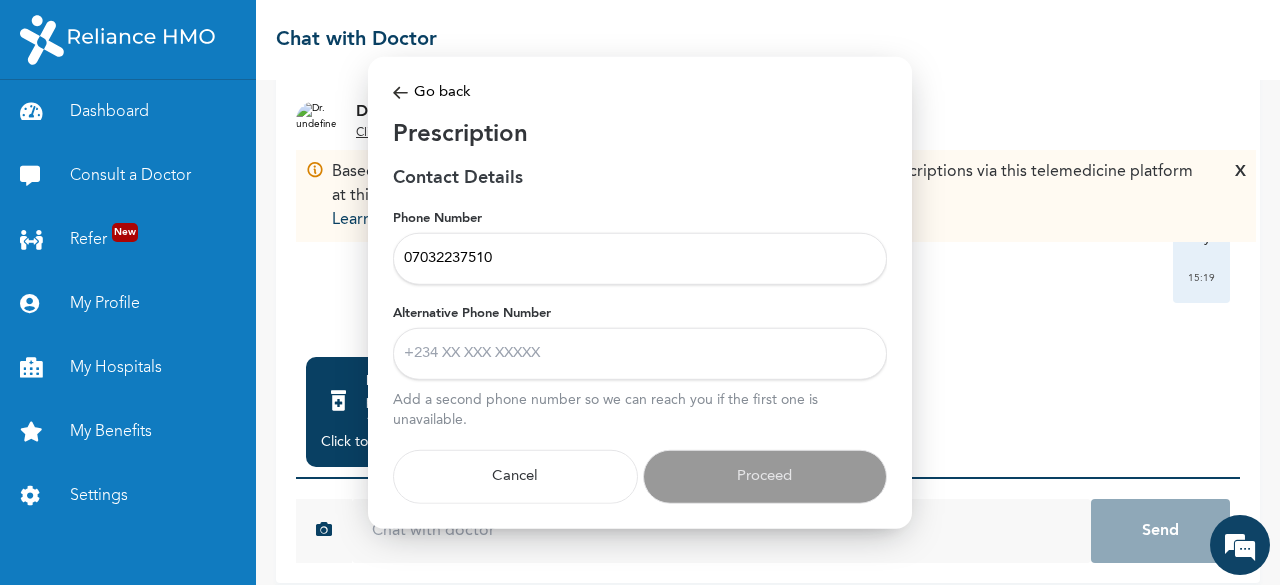 click on "Alternative Phone Number" at bounding box center (640, 354) 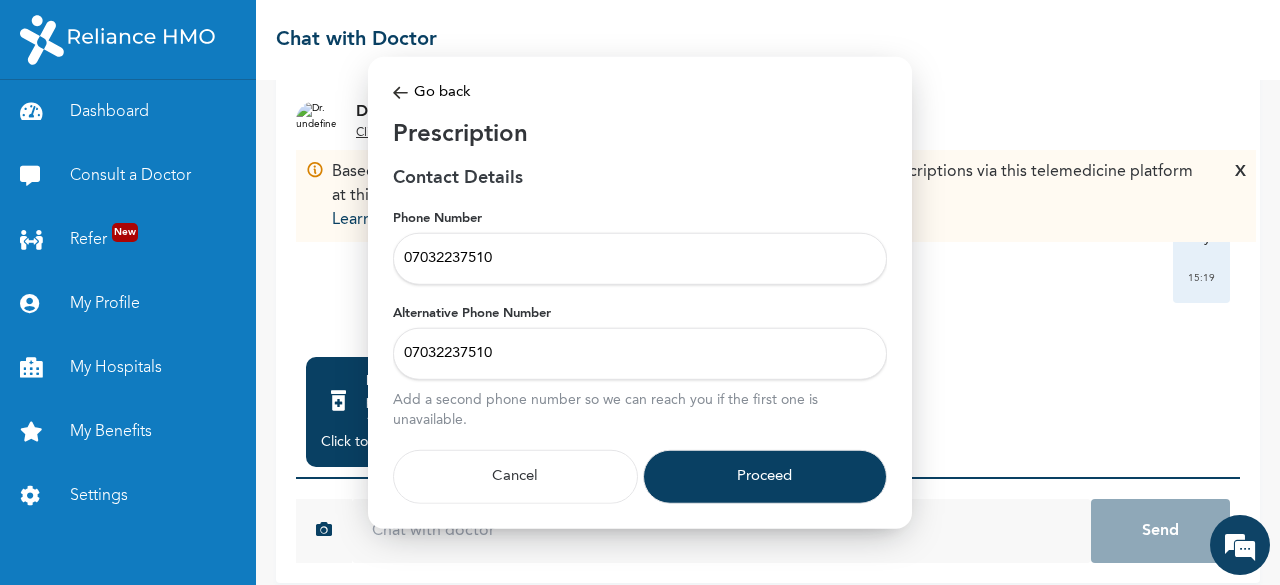 type on "07032237510" 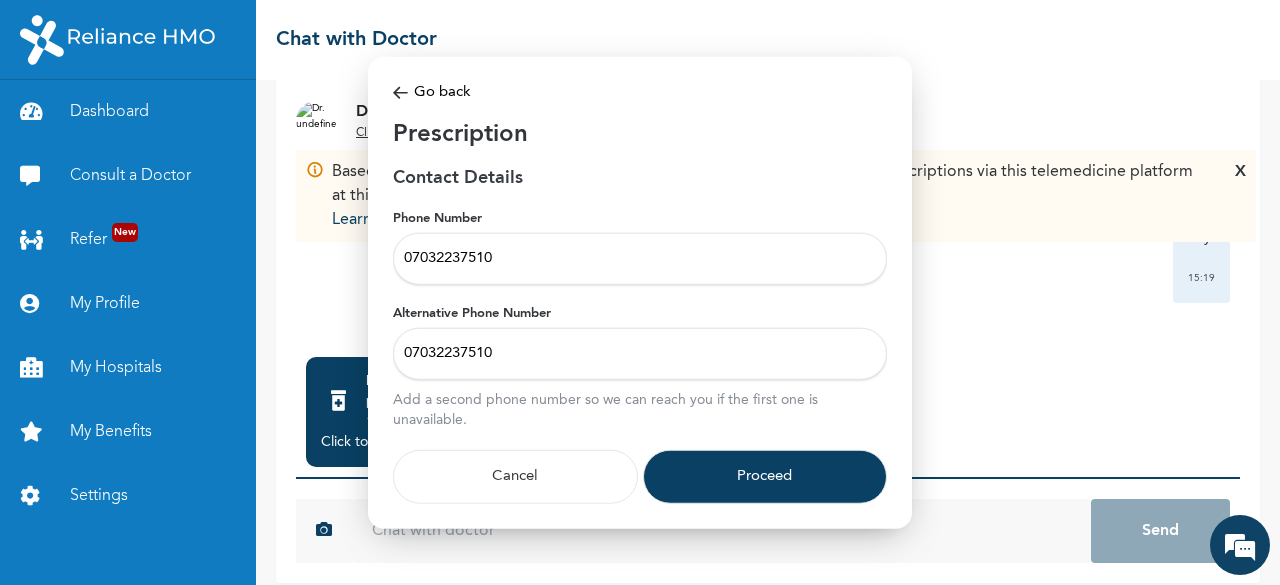 click on "Proceed" at bounding box center (765, 477) 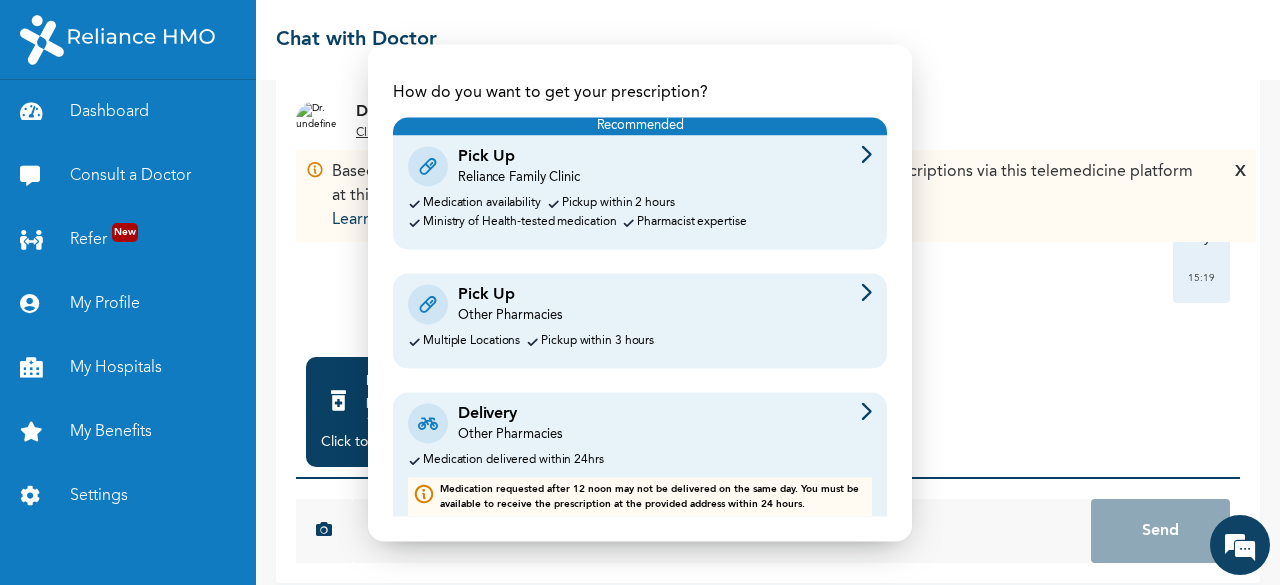 scroll, scrollTop: 82, scrollLeft: 0, axis: vertical 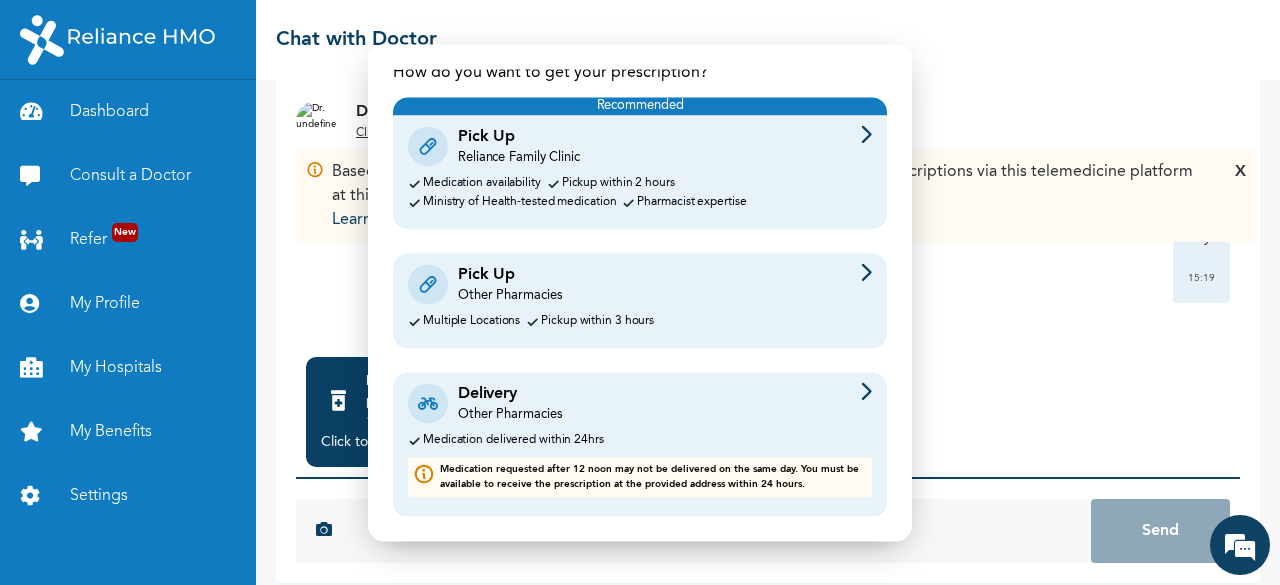 click on "Delivery Other Pharmacies" at bounding box center [640, 403] 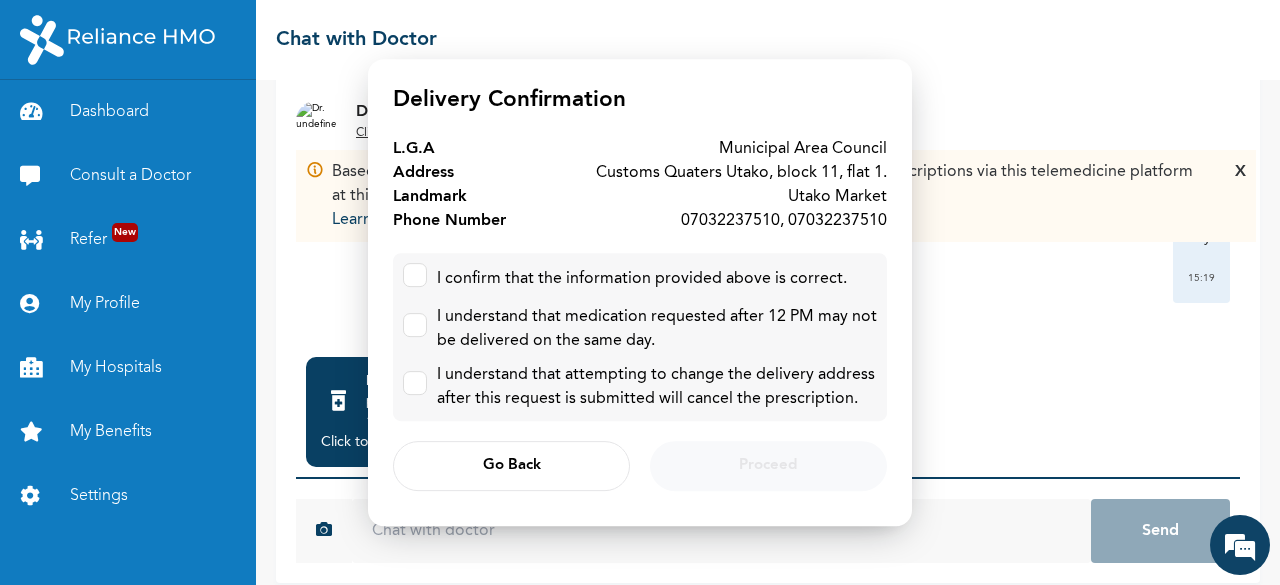 scroll, scrollTop: 0, scrollLeft: 0, axis: both 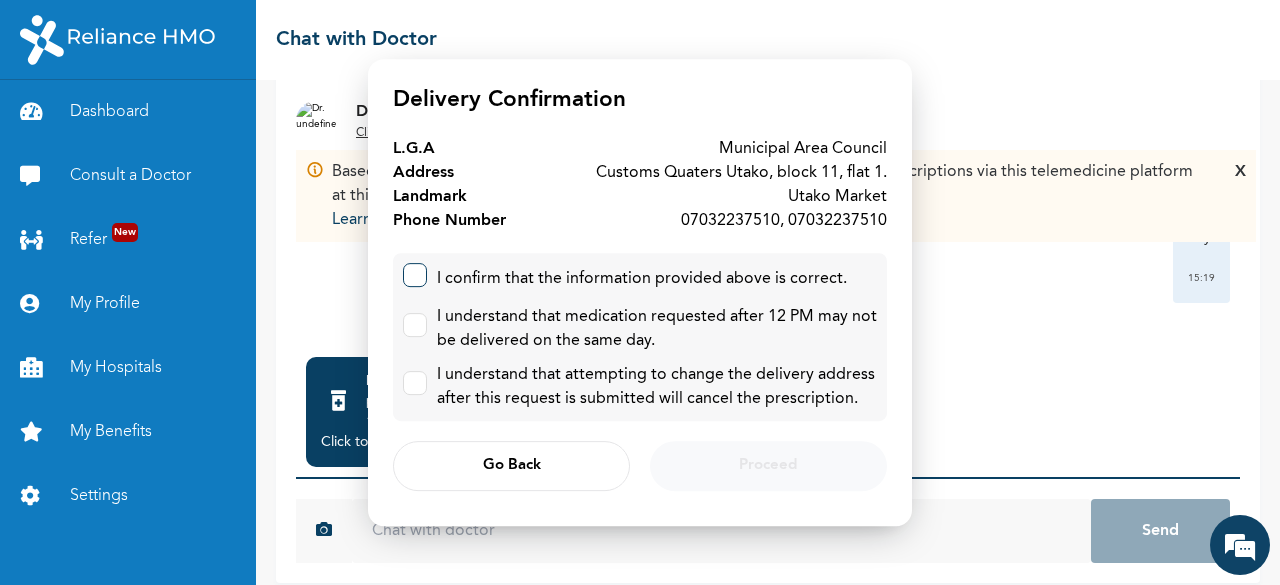 click at bounding box center [415, 275] 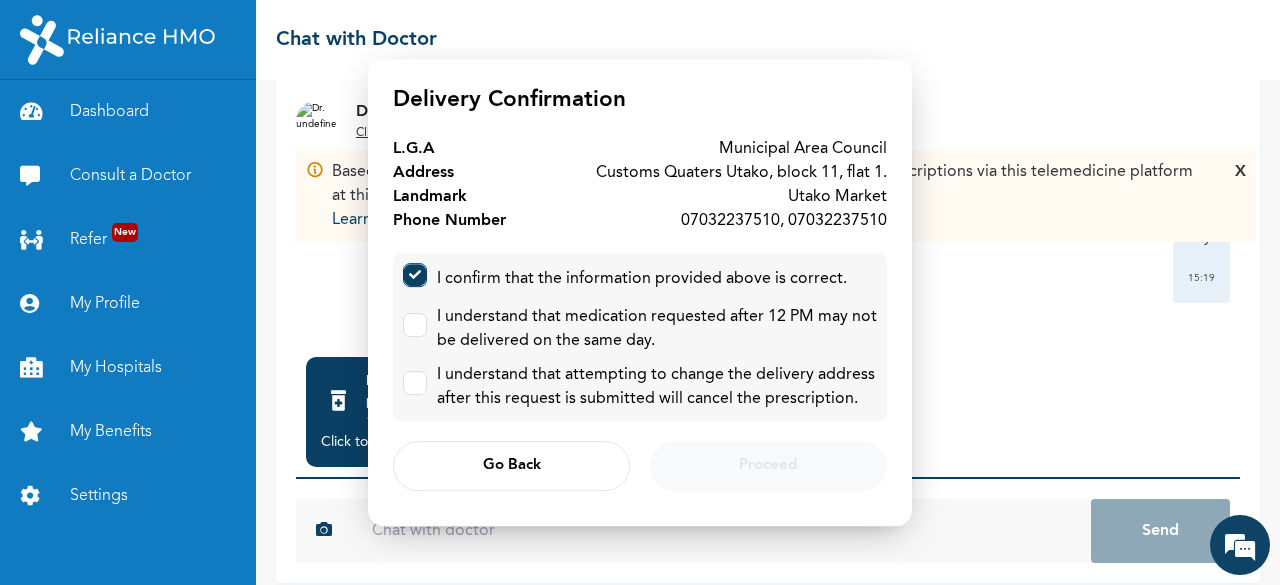 checkbox on "true" 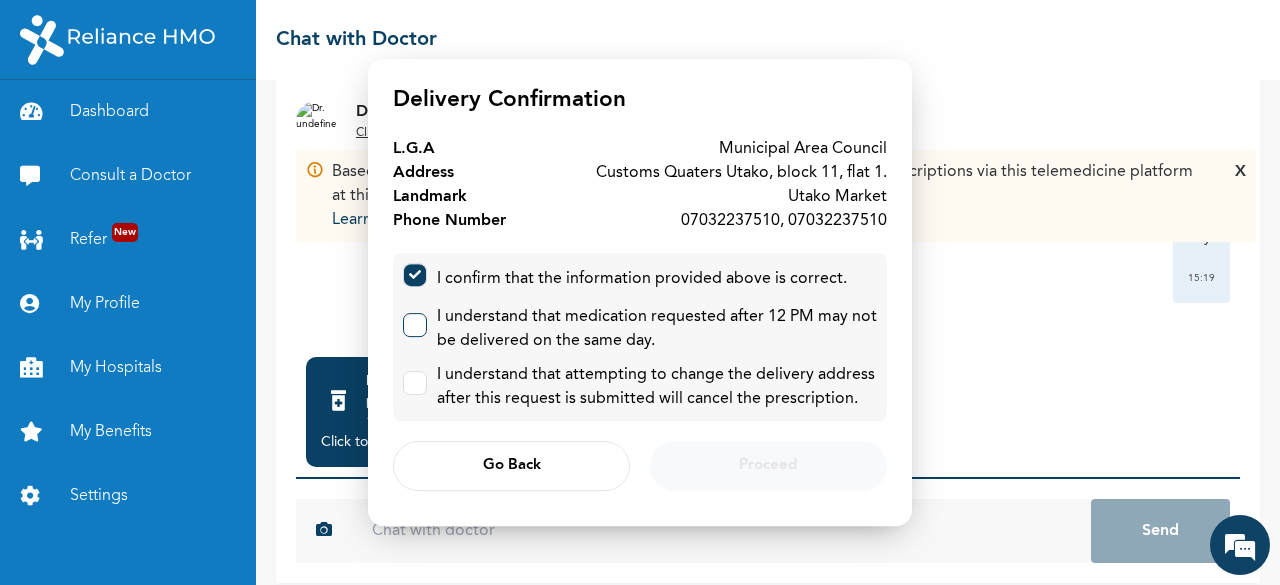 click at bounding box center [415, 325] 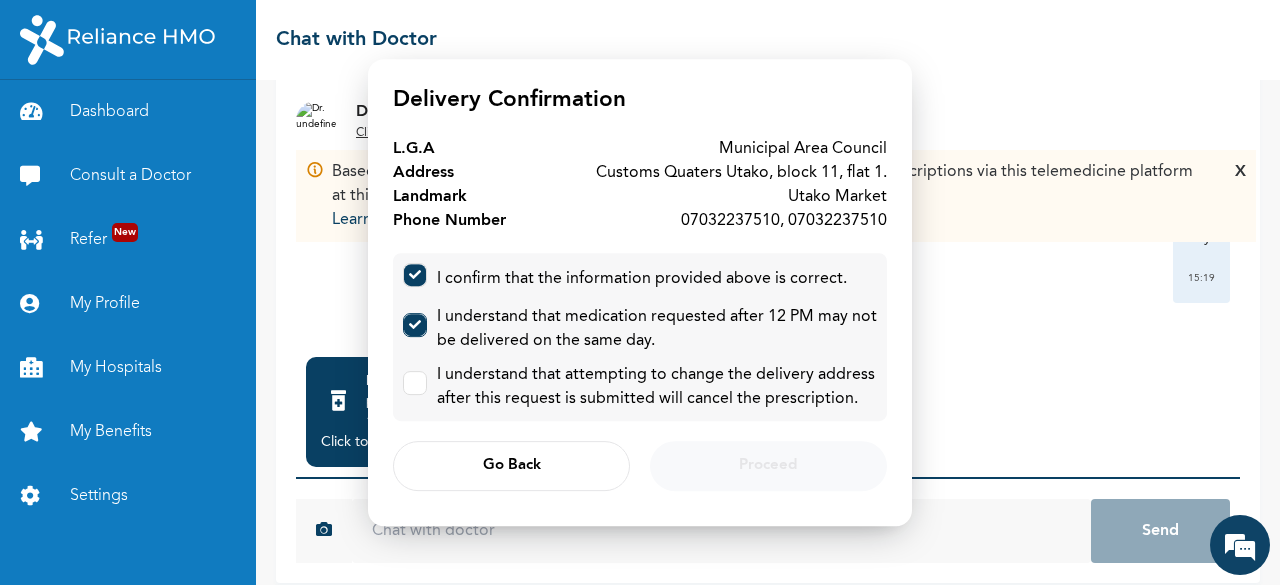 checkbox on "true" 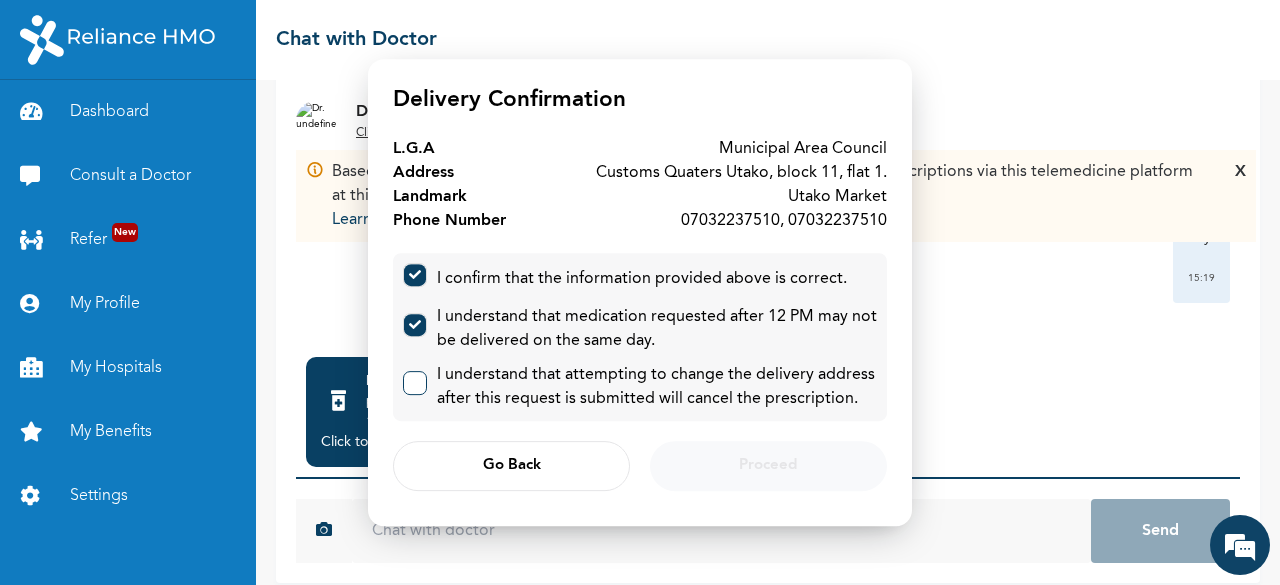 click at bounding box center (415, 383) 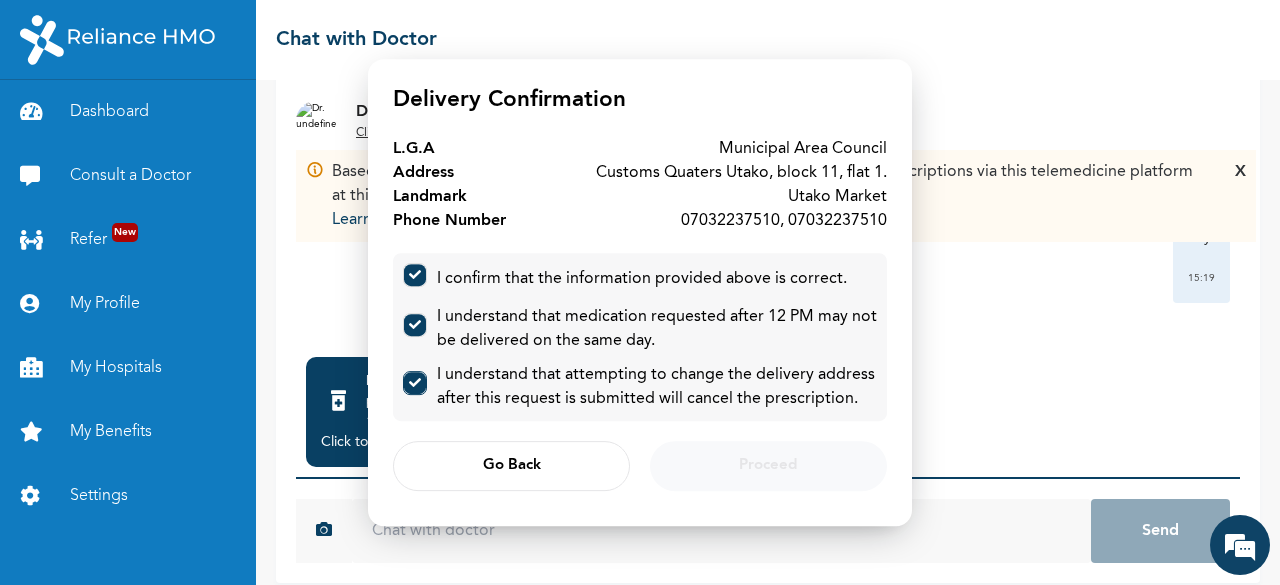 checkbox on "true" 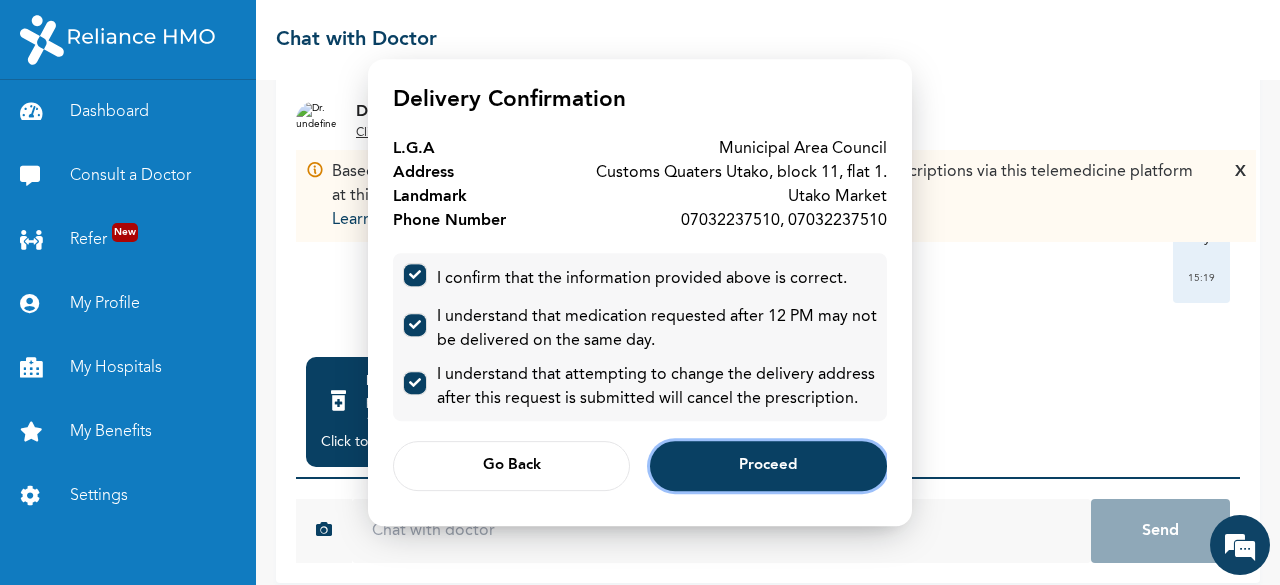 click on "Proceed" at bounding box center [768, 466] 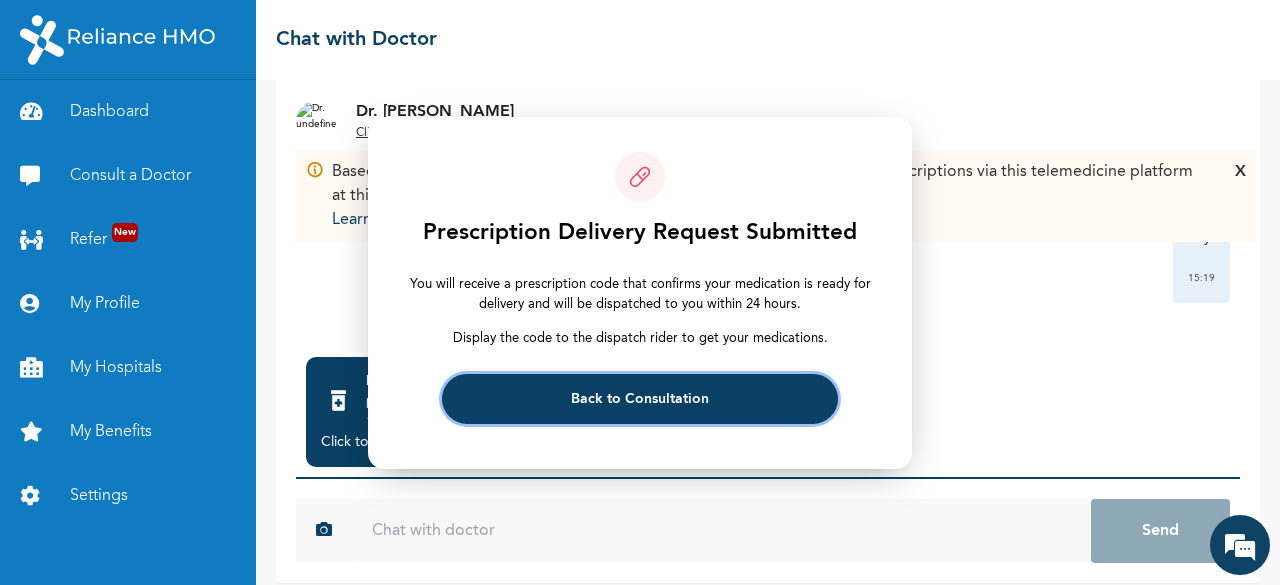 click on "Back to Consultation" at bounding box center (640, 398) 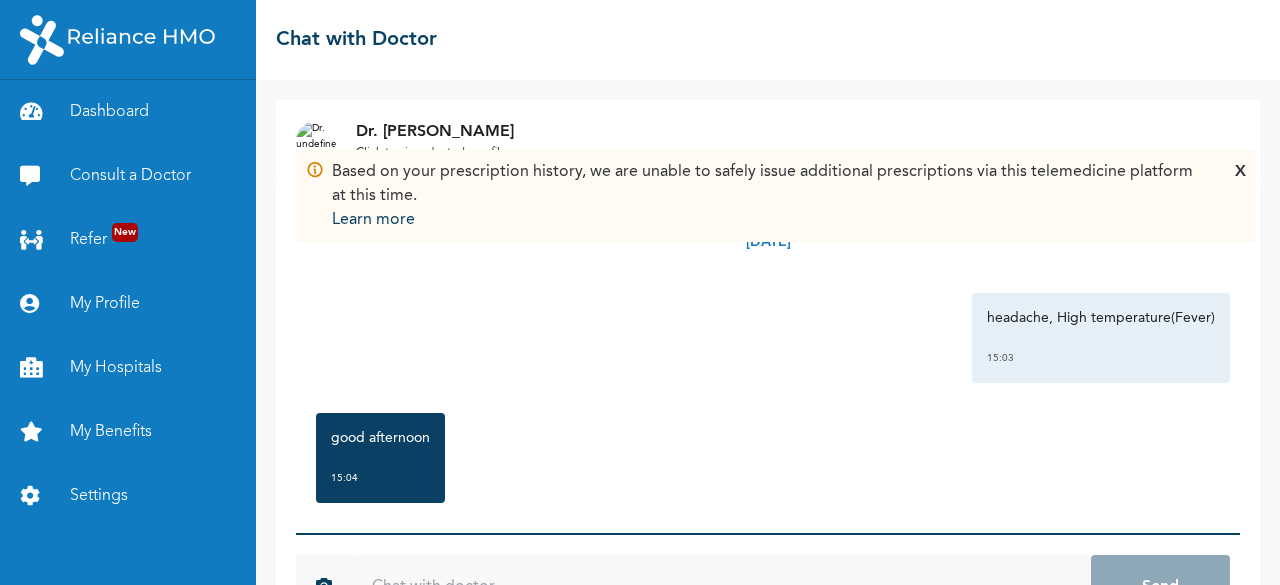 scroll, scrollTop: 0, scrollLeft: 0, axis: both 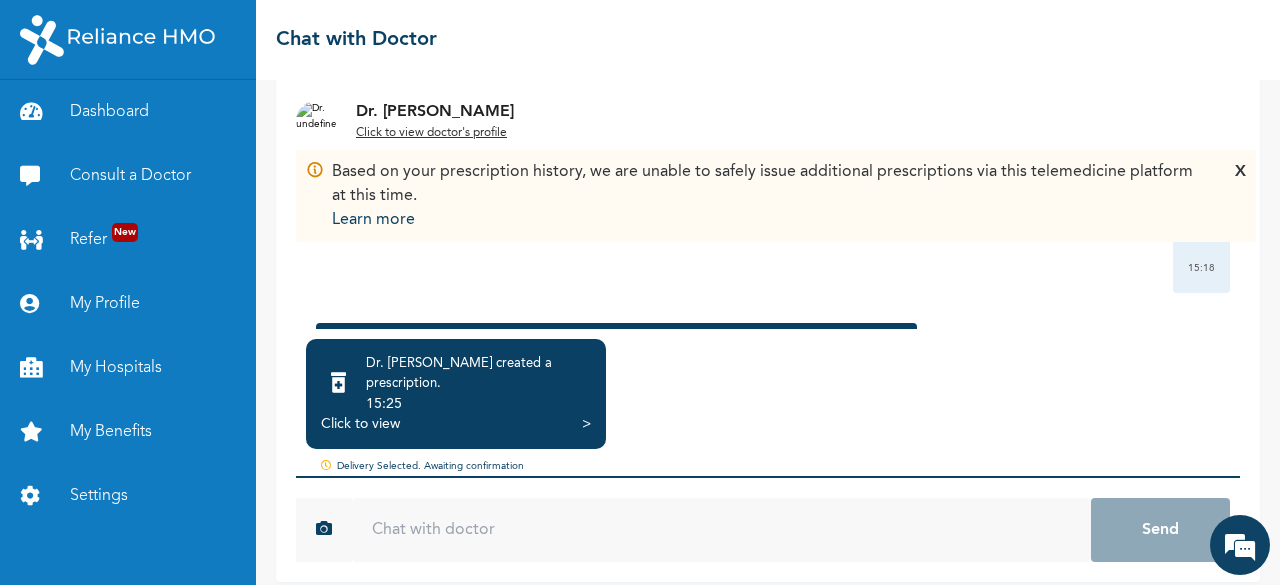 click on "Based on your prescription history, we are unable to safely issue additional prescriptions via this telemedicine platform at this time. Learn more" at bounding box center [768, 196] 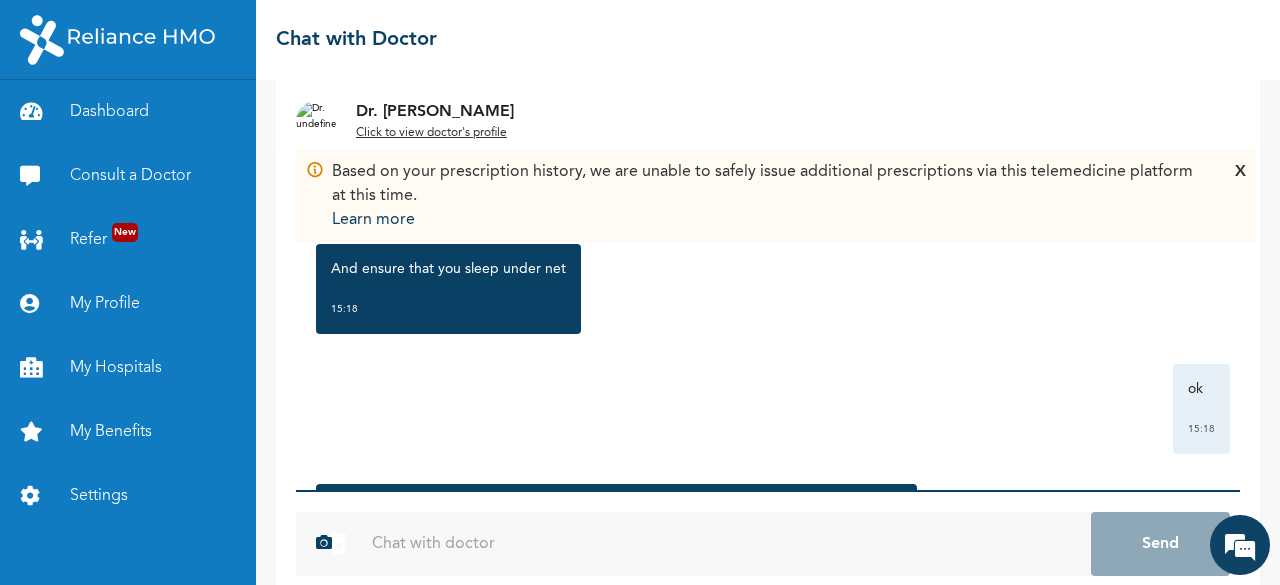 scroll, scrollTop: 0, scrollLeft: 0, axis: both 